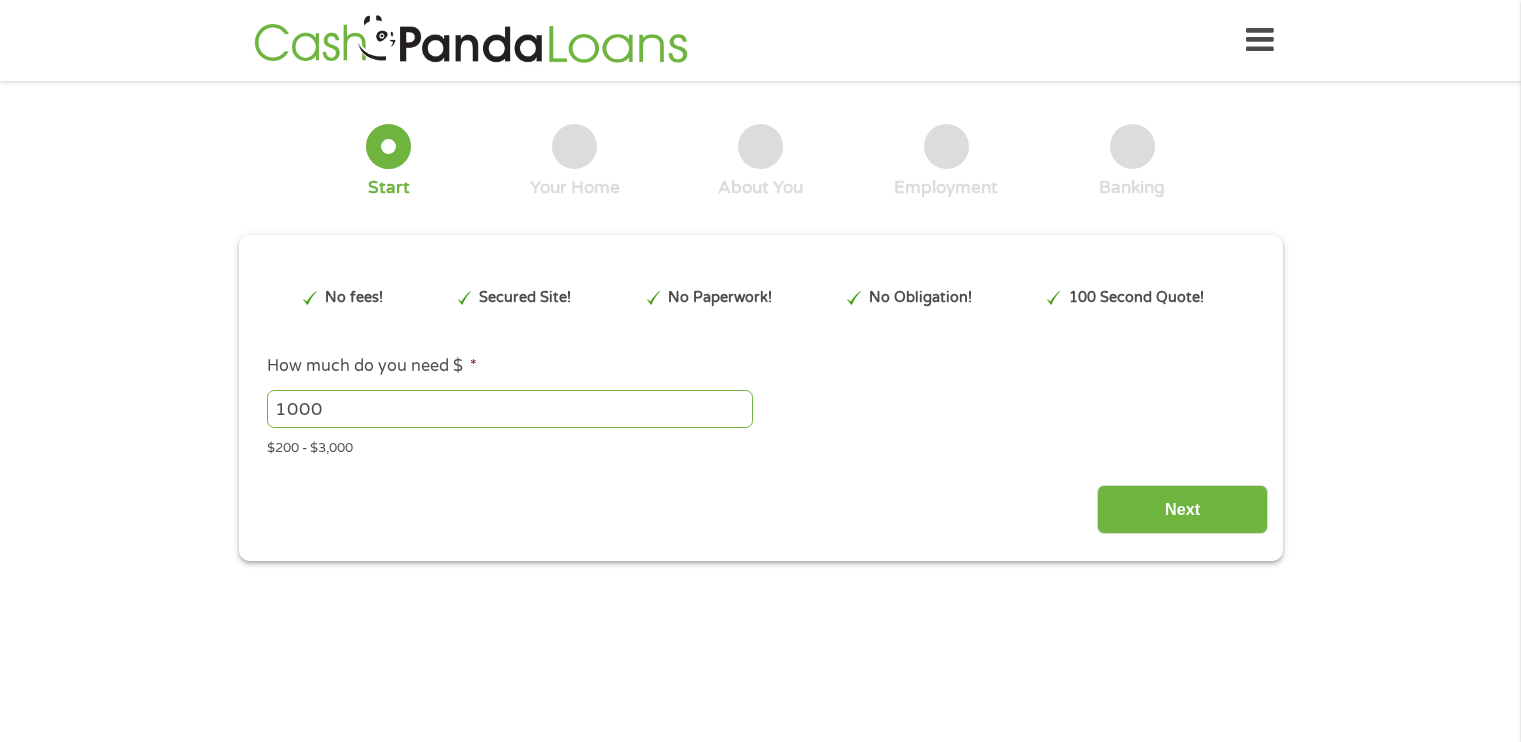 scroll, scrollTop: 0, scrollLeft: 0, axis: both 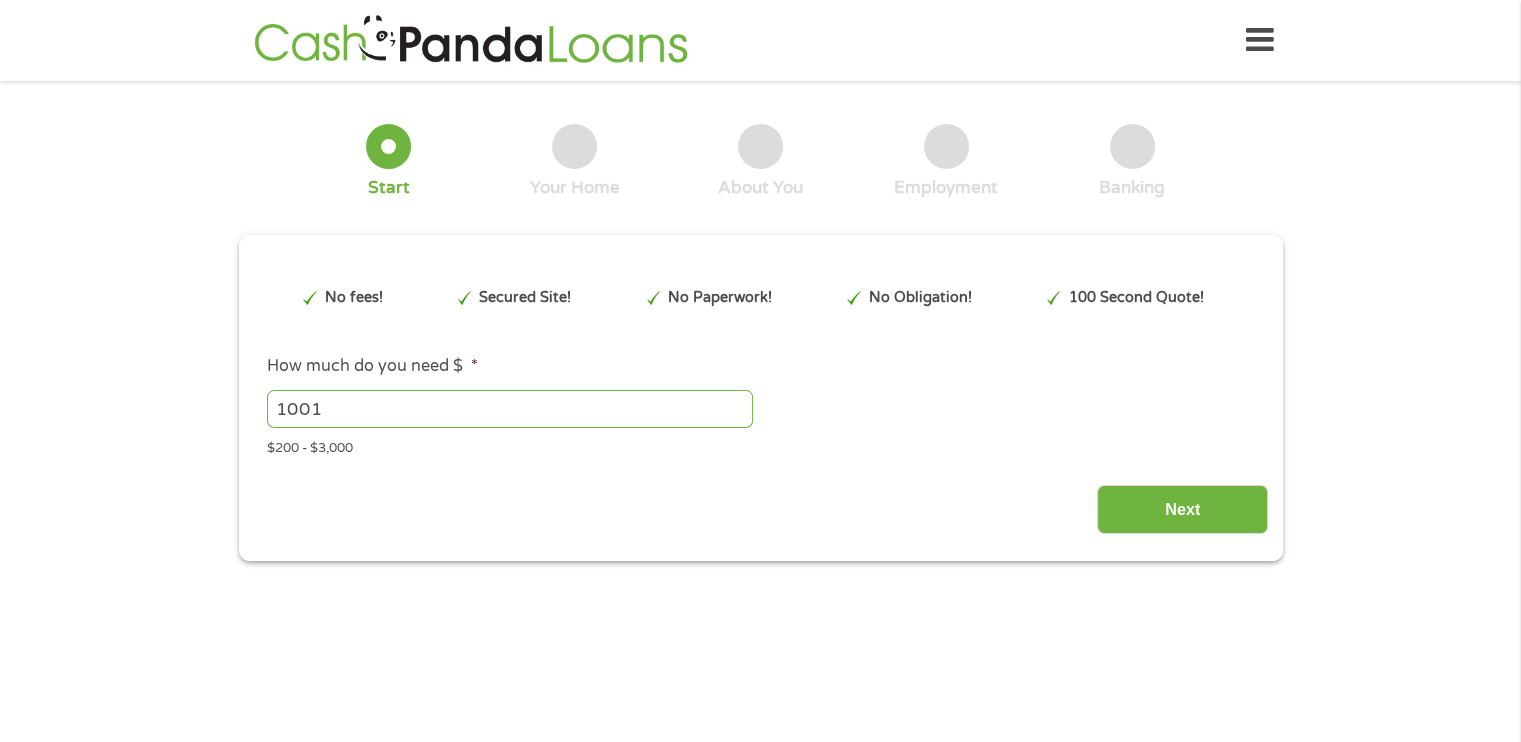 click on "1001" at bounding box center (510, 409) 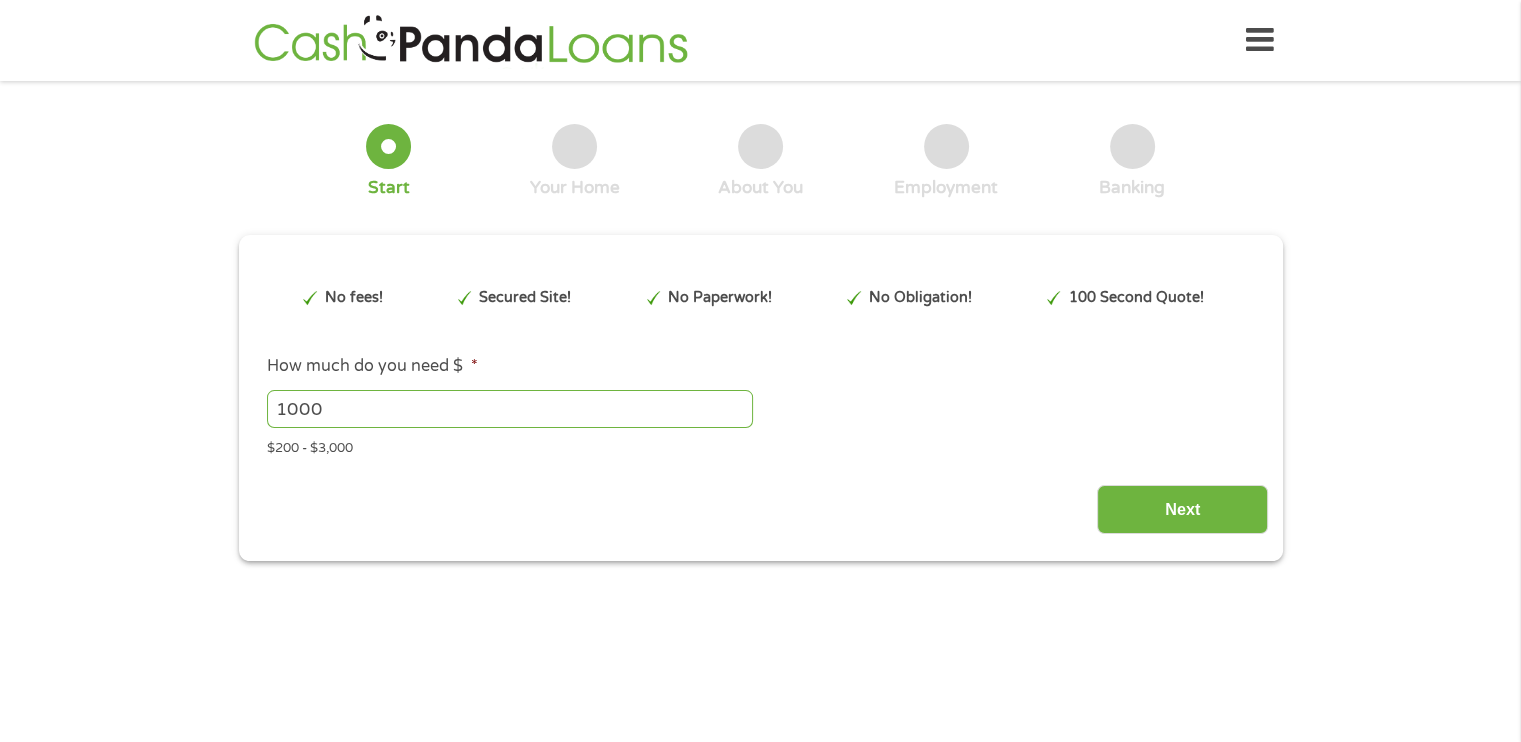 click on "1000" at bounding box center [510, 409] 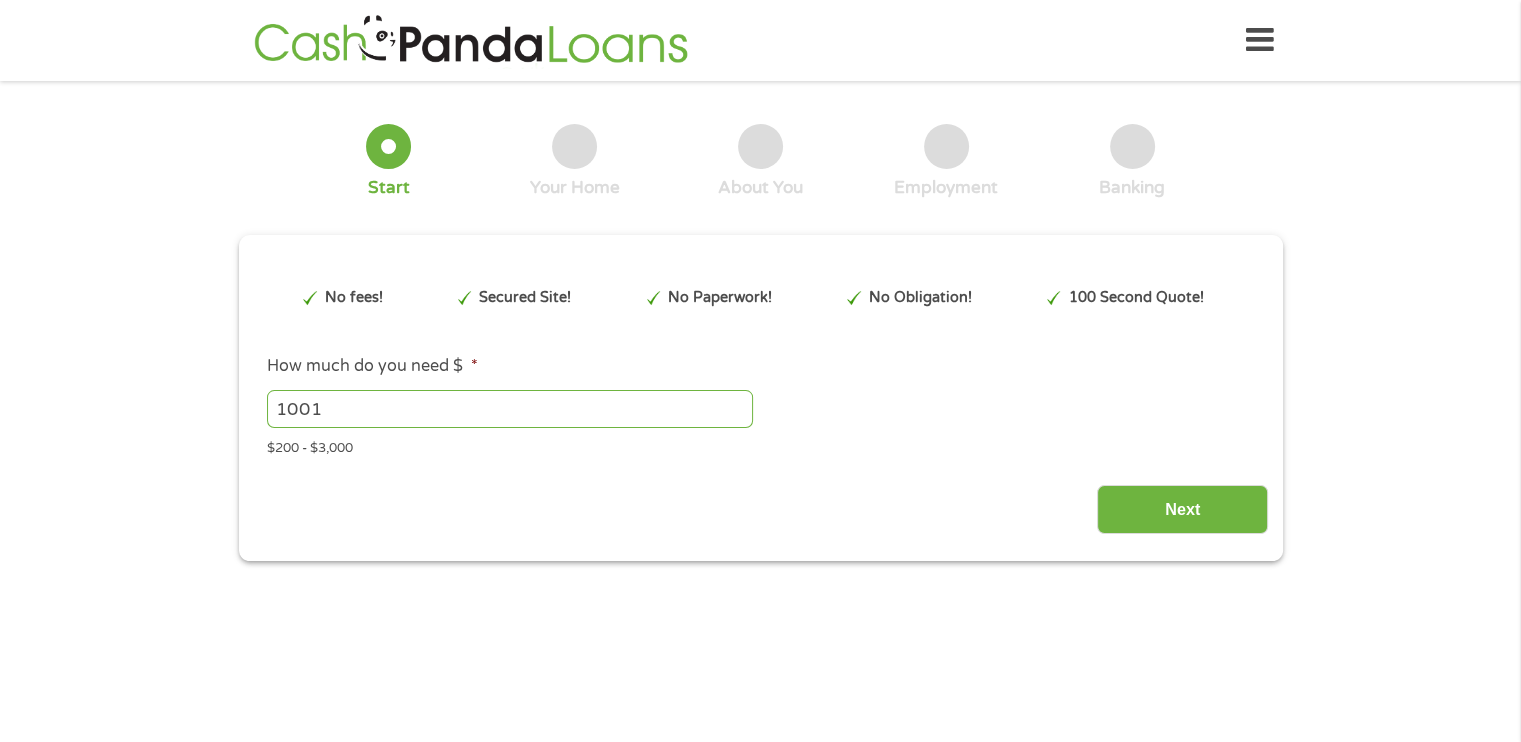 click on "1001" at bounding box center [510, 409] 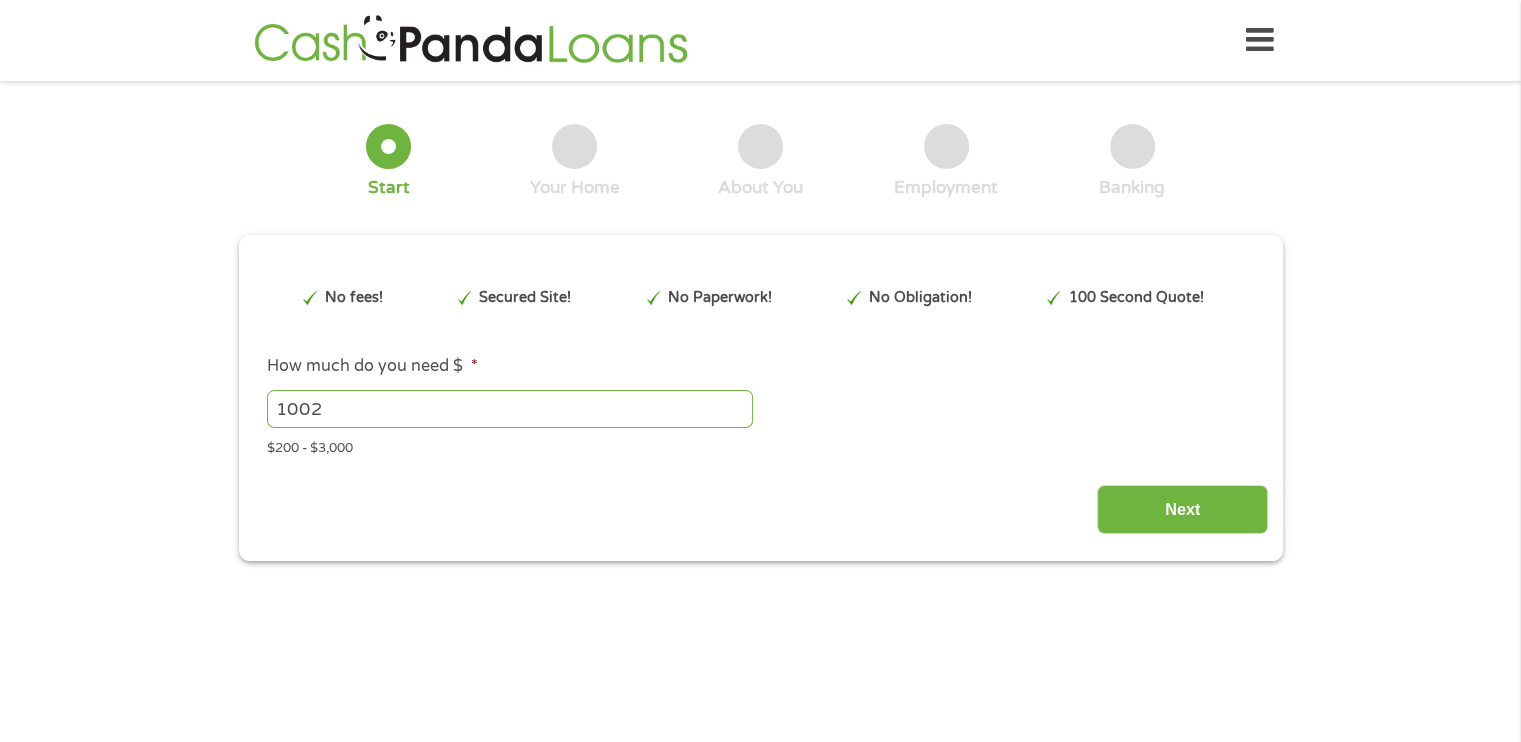 click on "1002" at bounding box center (510, 409) 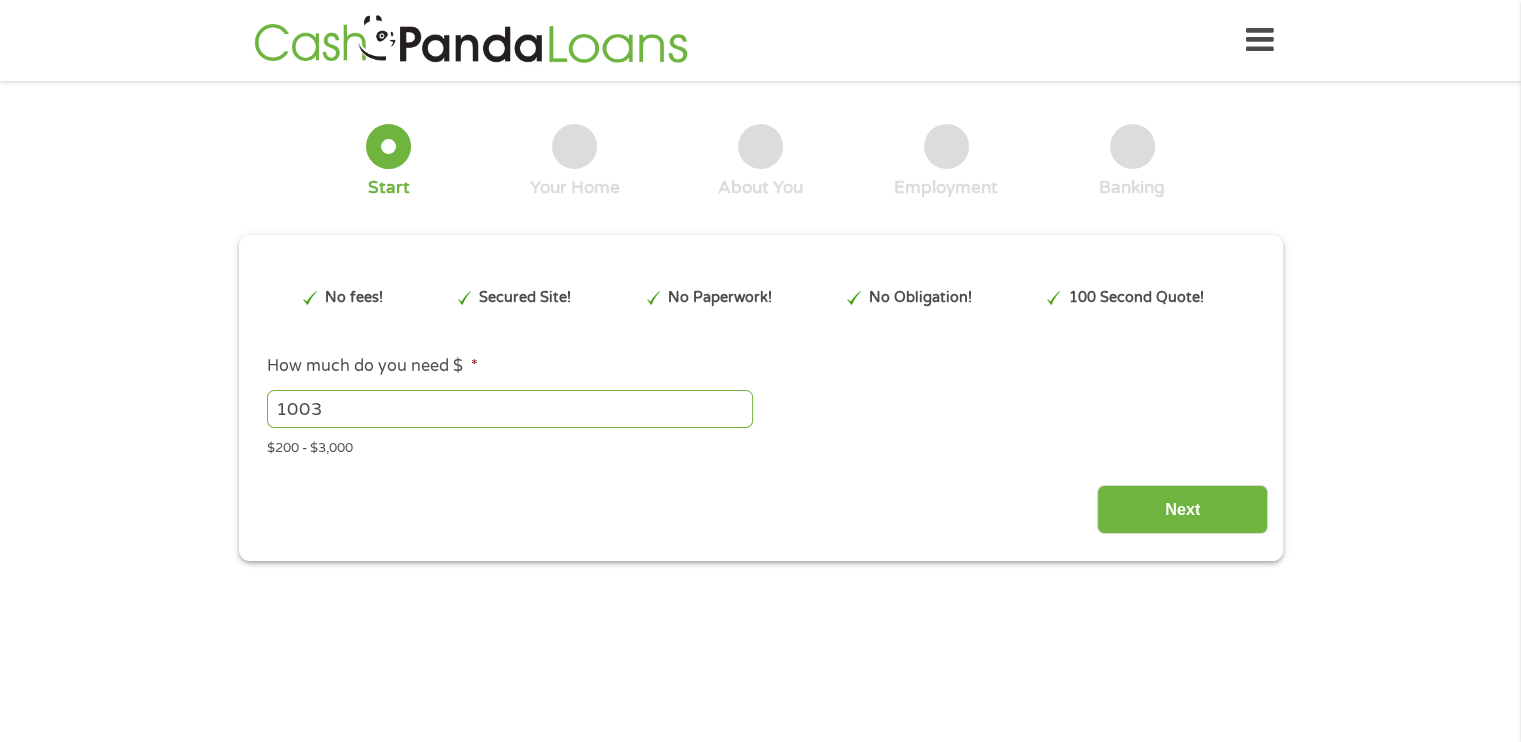 click on "1003" at bounding box center (510, 409) 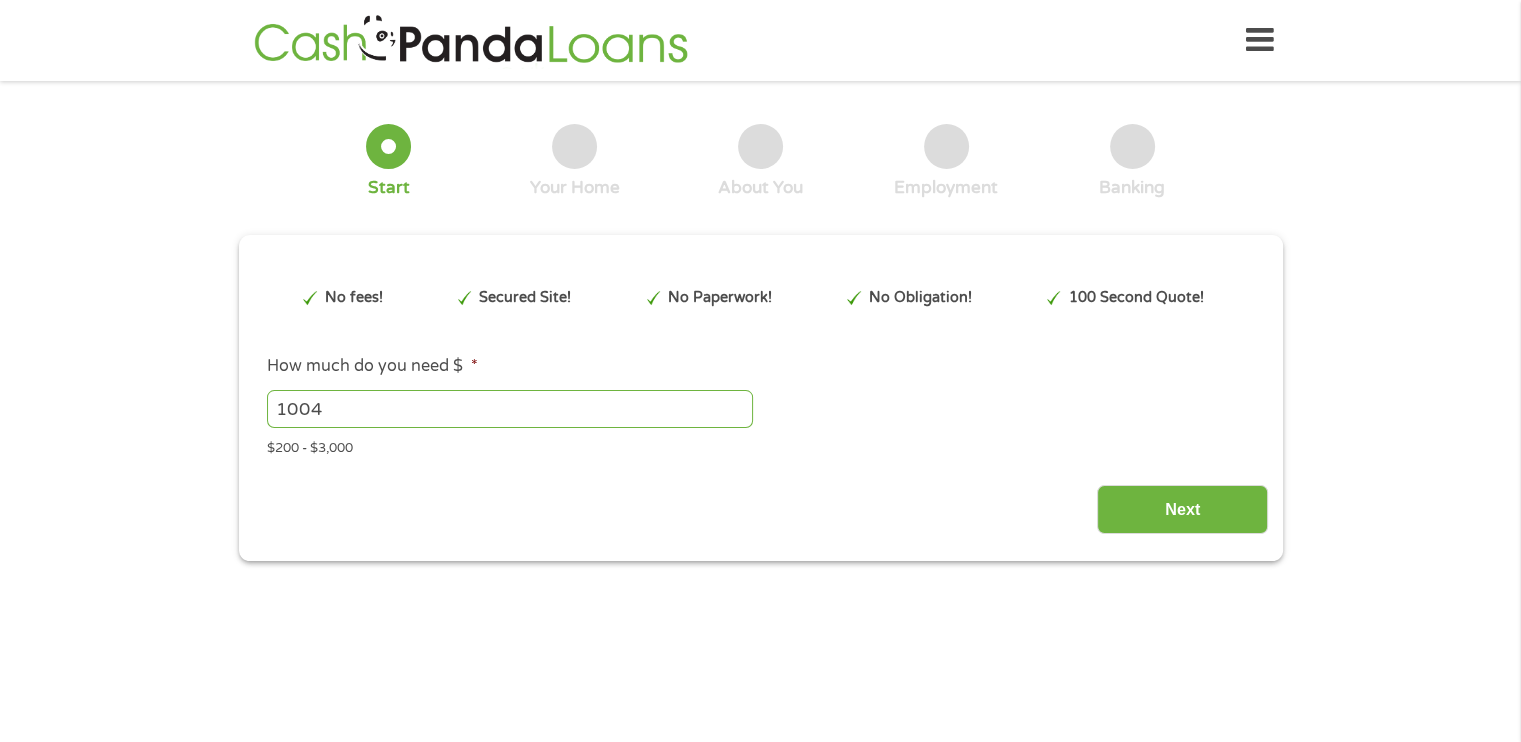 click on "1004" at bounding box center (510, 409) 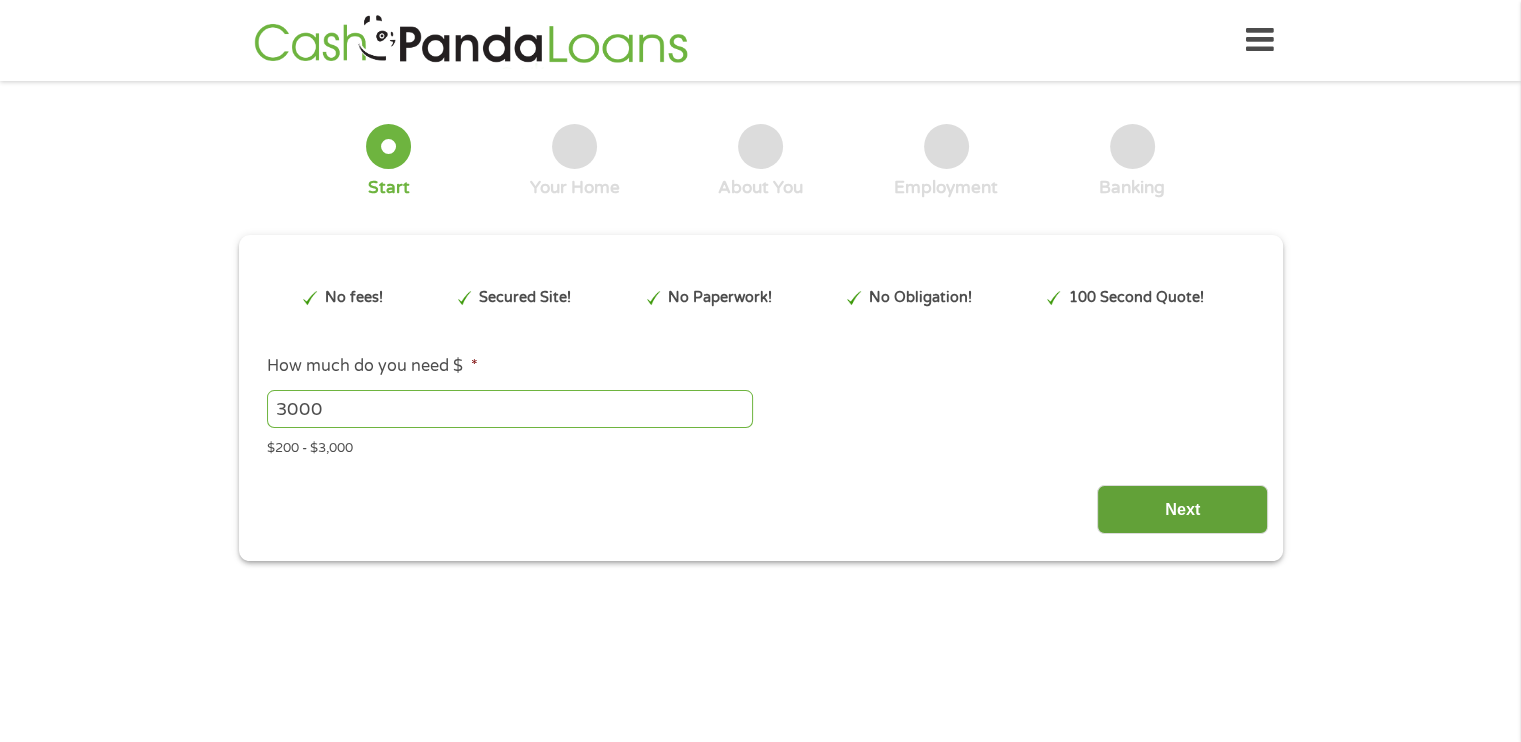 type on "3000" 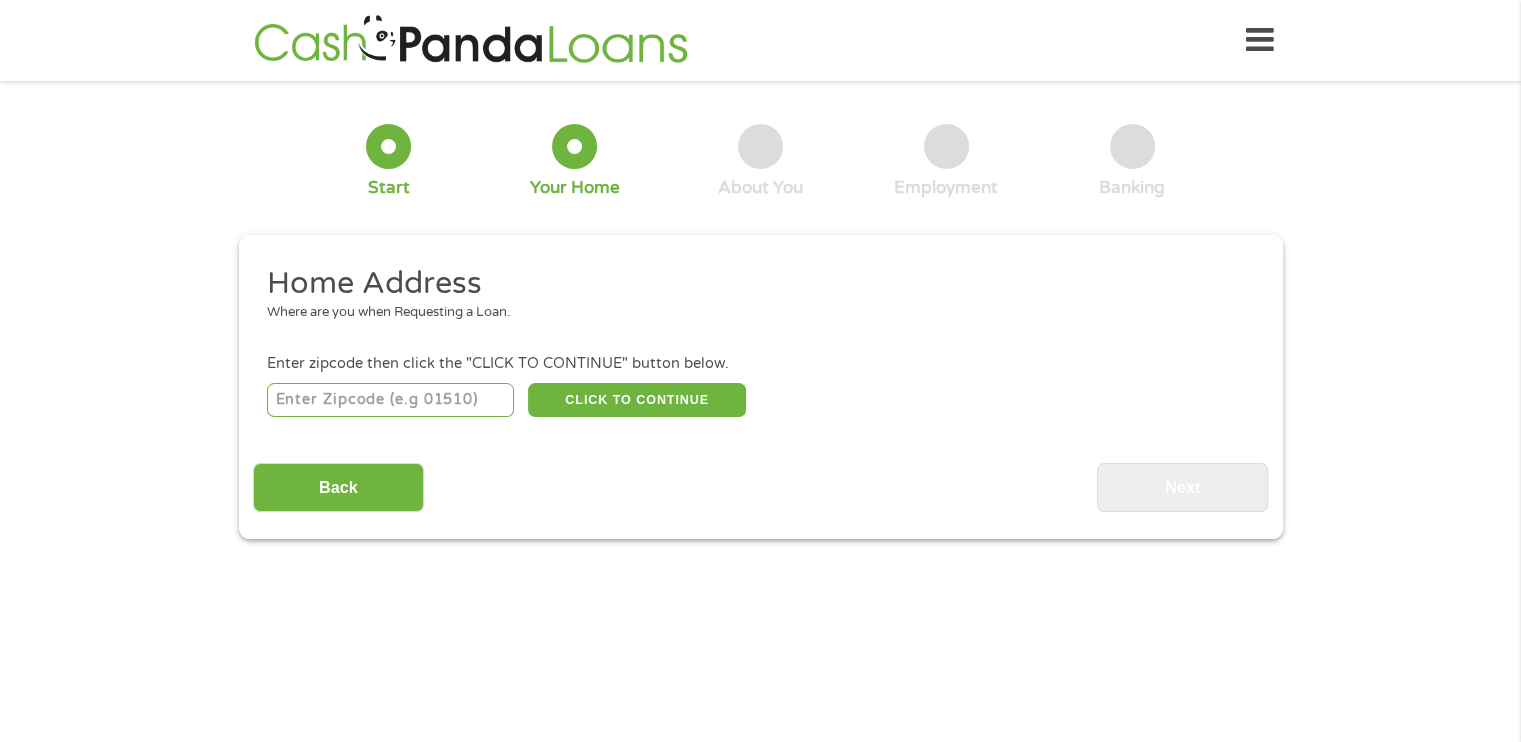 scroll, scrollTop: 0, scrollLeft: 0, axis: both 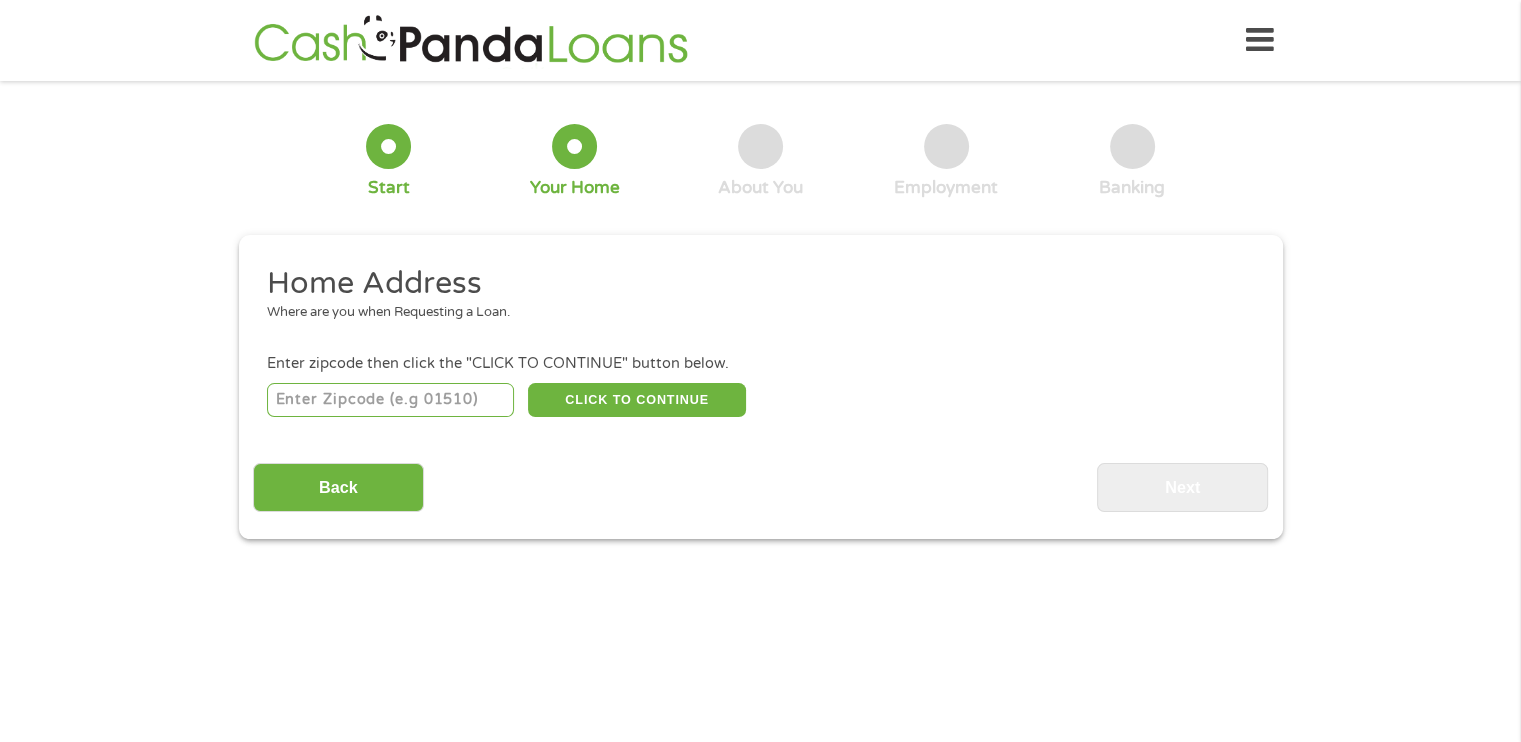 click at bounding box center [390, 400] 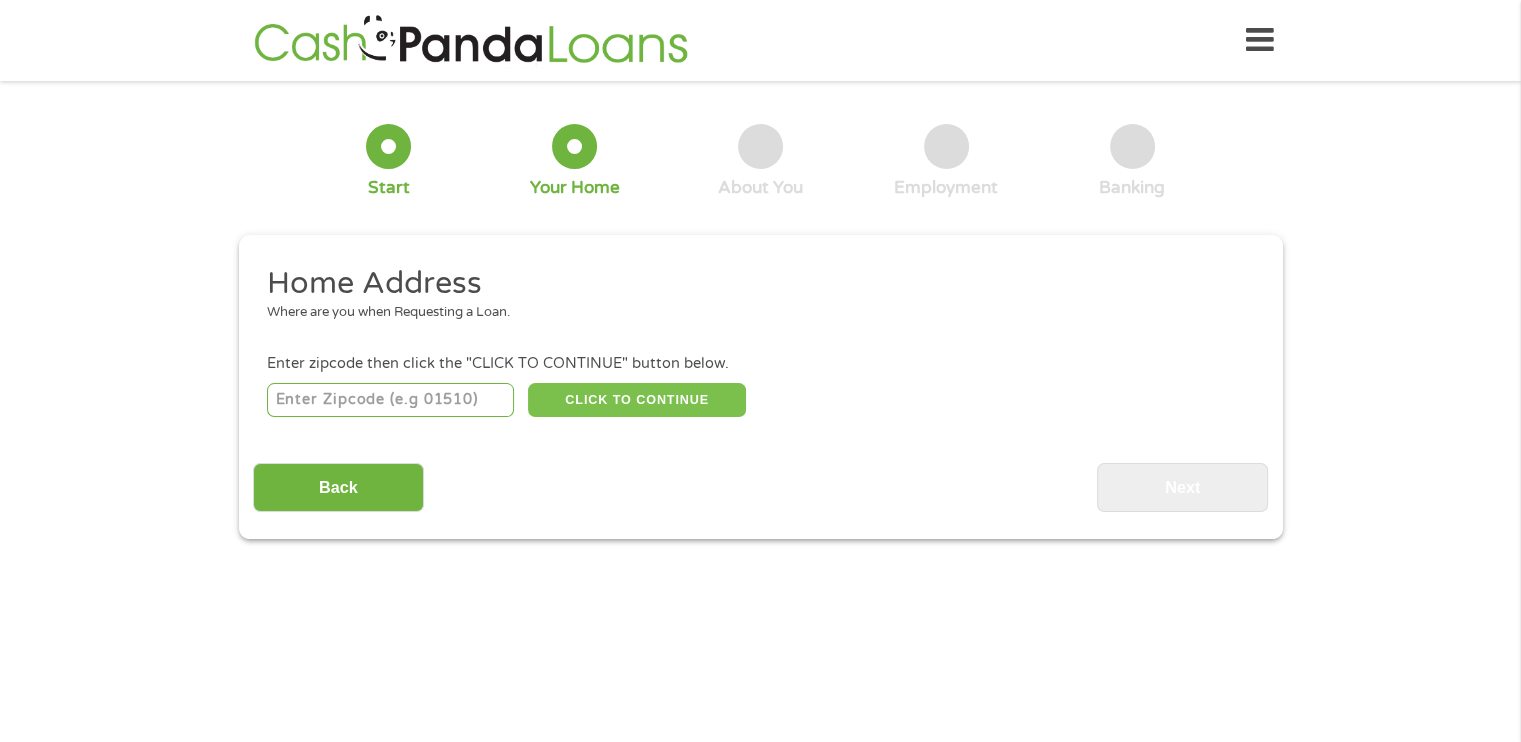 type on "[POSTAL_CODE]" 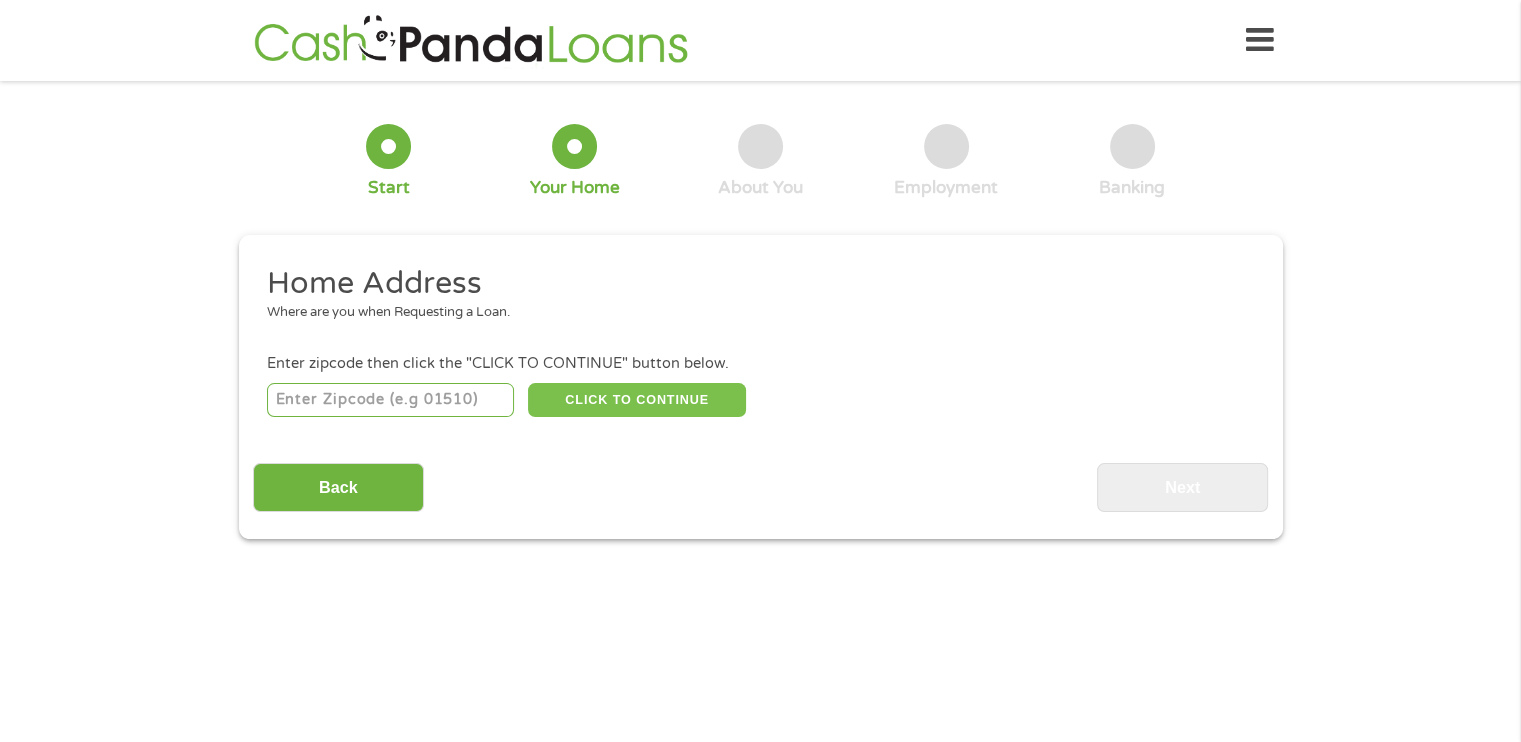 type on "[CITY]" 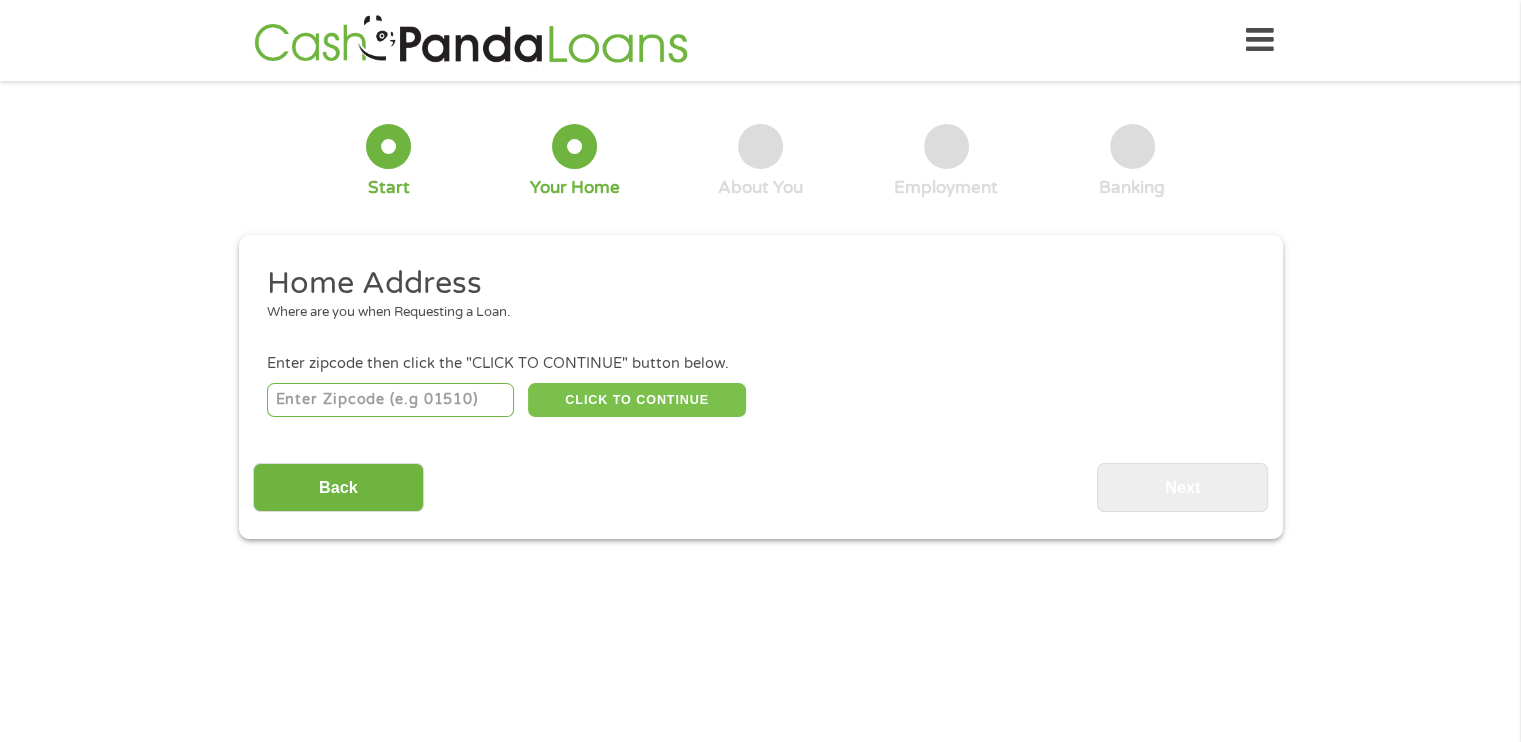 select on "Massachusetts" 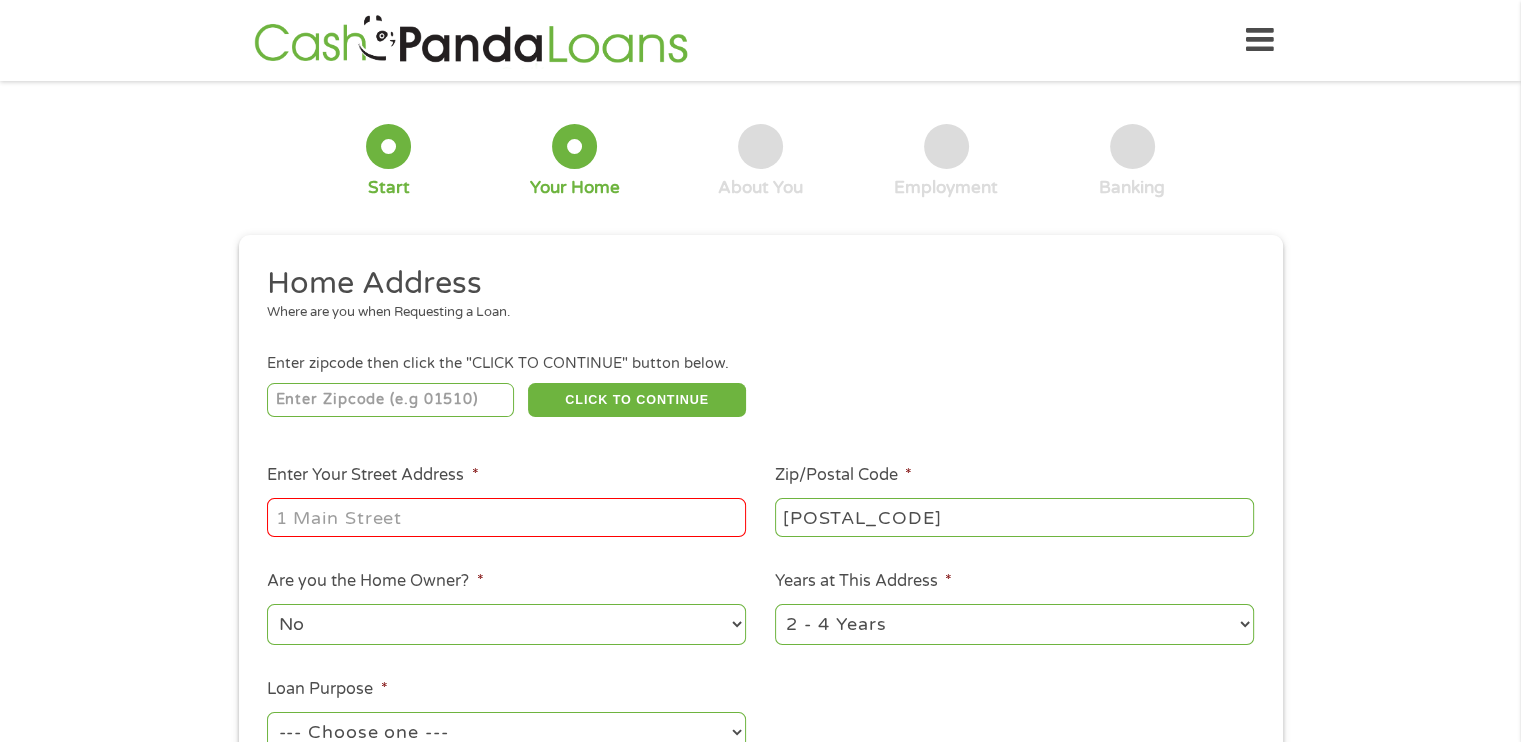 click on "Enter Your Street Address *" at bounding box center (506, 517) 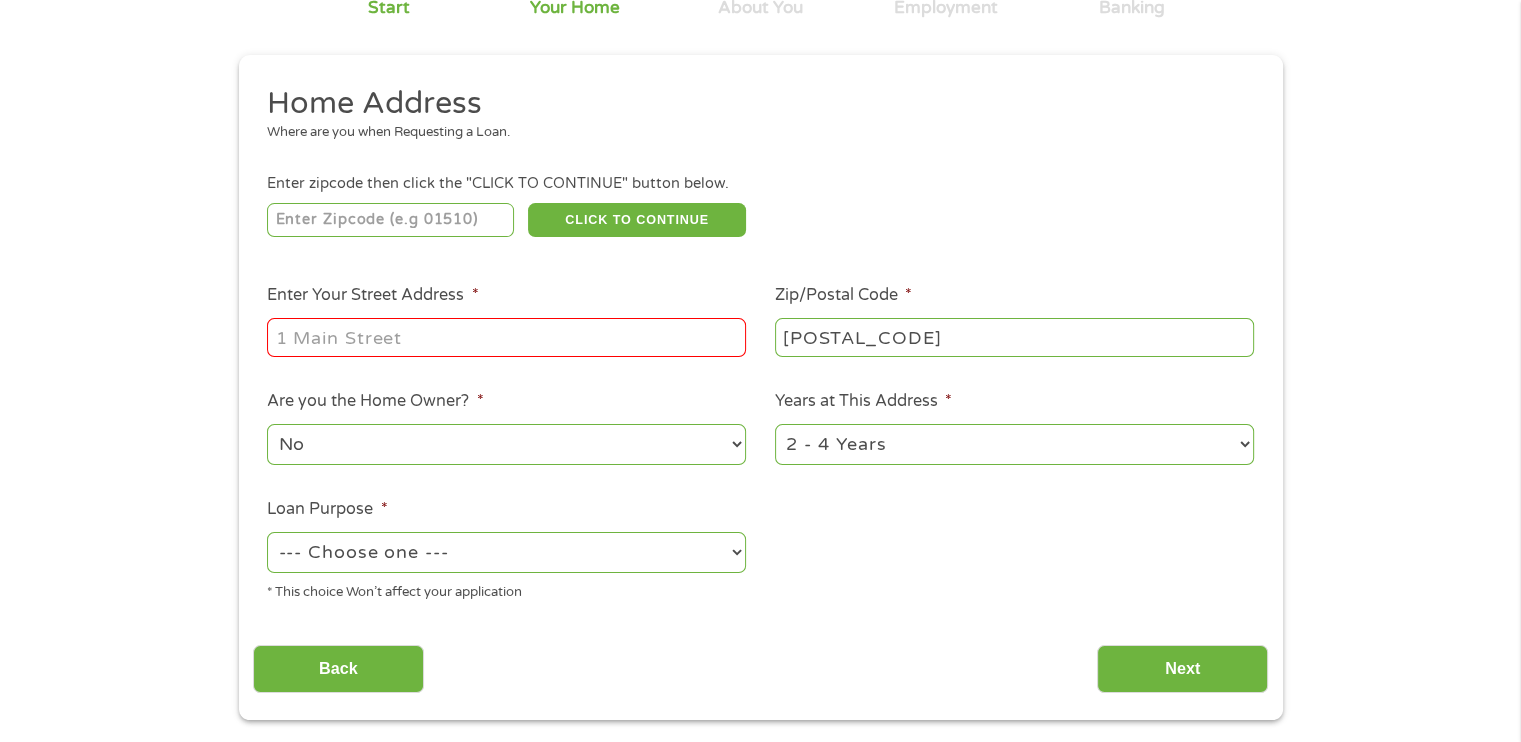 scroll, scrollTop: 200, scrollLeft: 0, axis: vertical 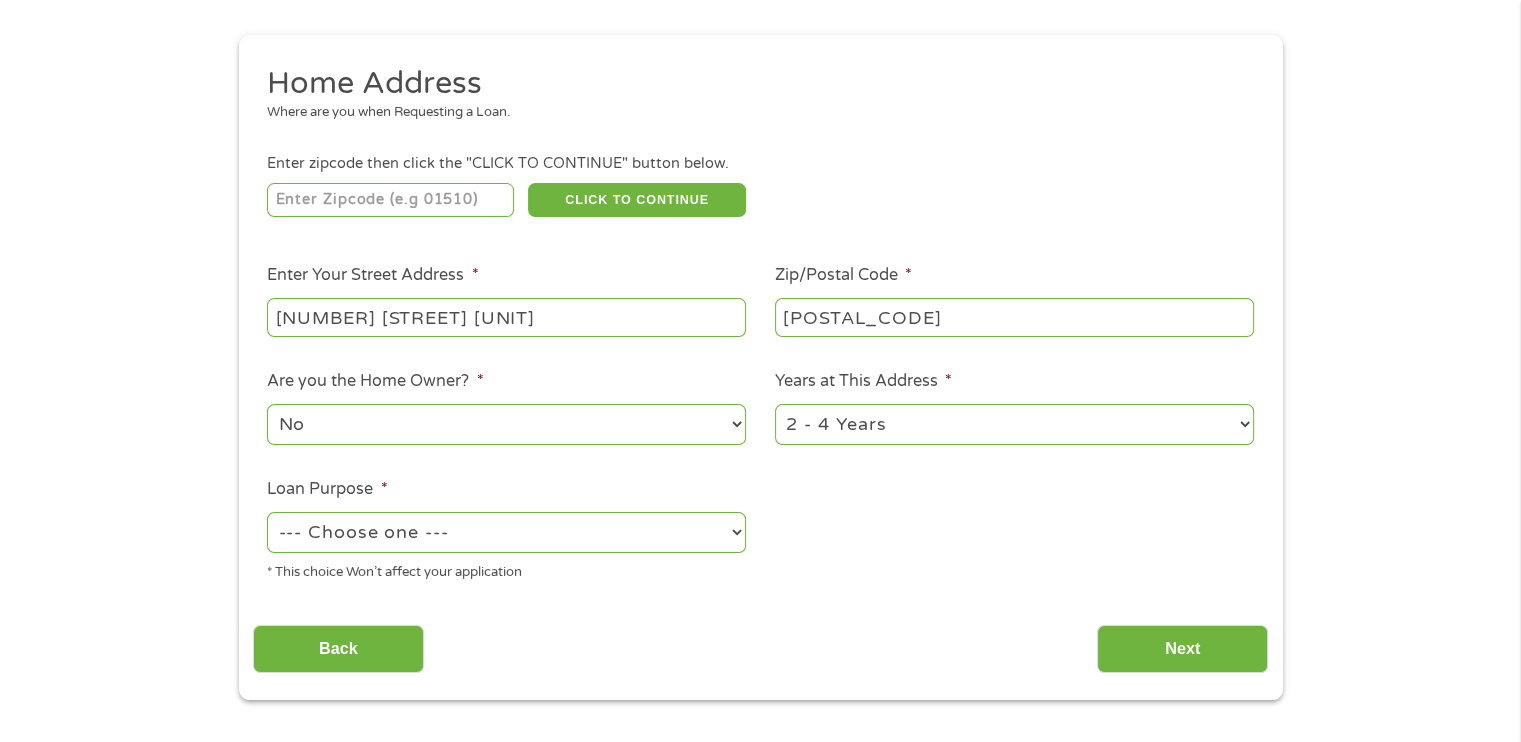 type on "[NUMBER] [STREET] [UNIT]" 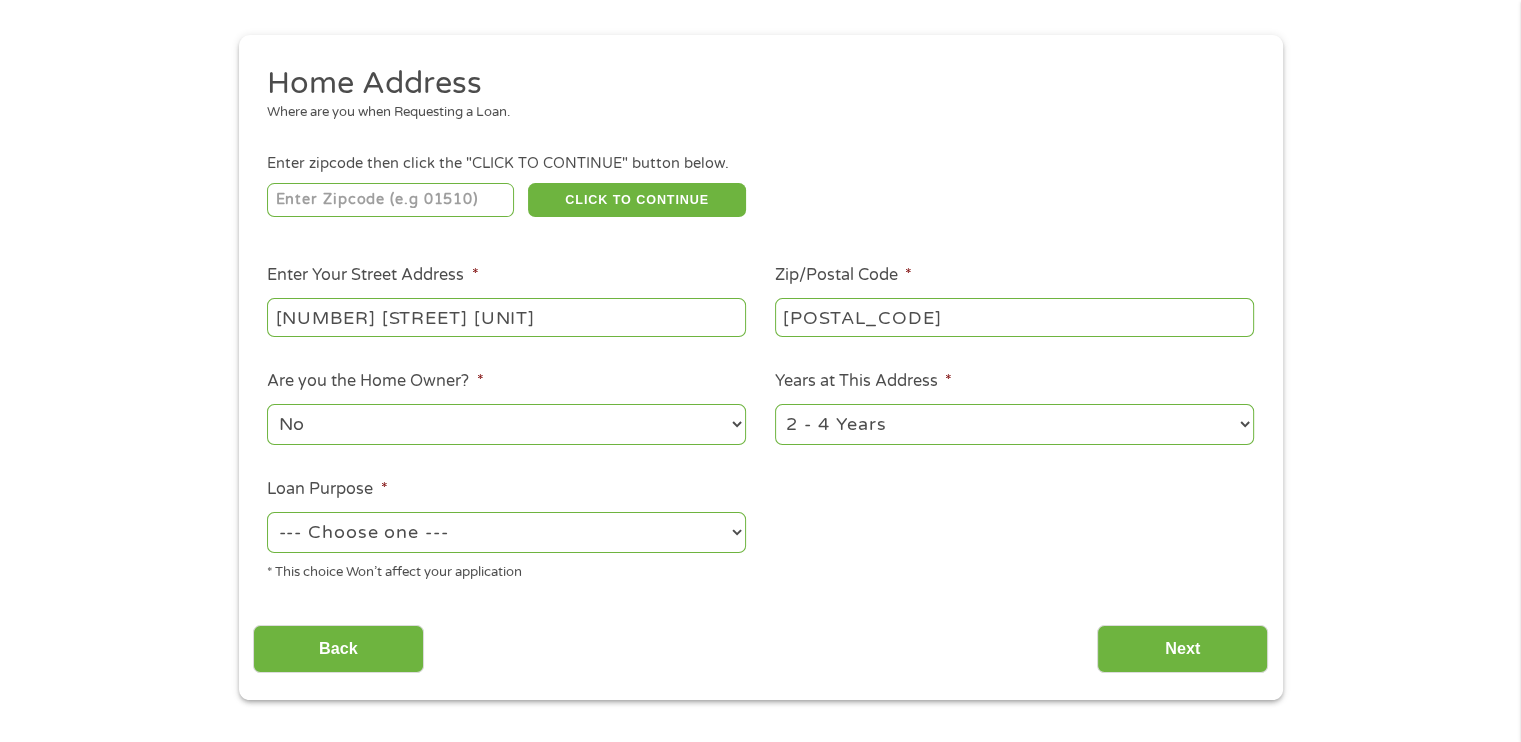 click on "--- Choose one --- Pay Bills Debt Consolidation Home Improvement Major Purchase Car Loan Short Term Cash Medical Expenses Other" at bounding box center (506, 532) 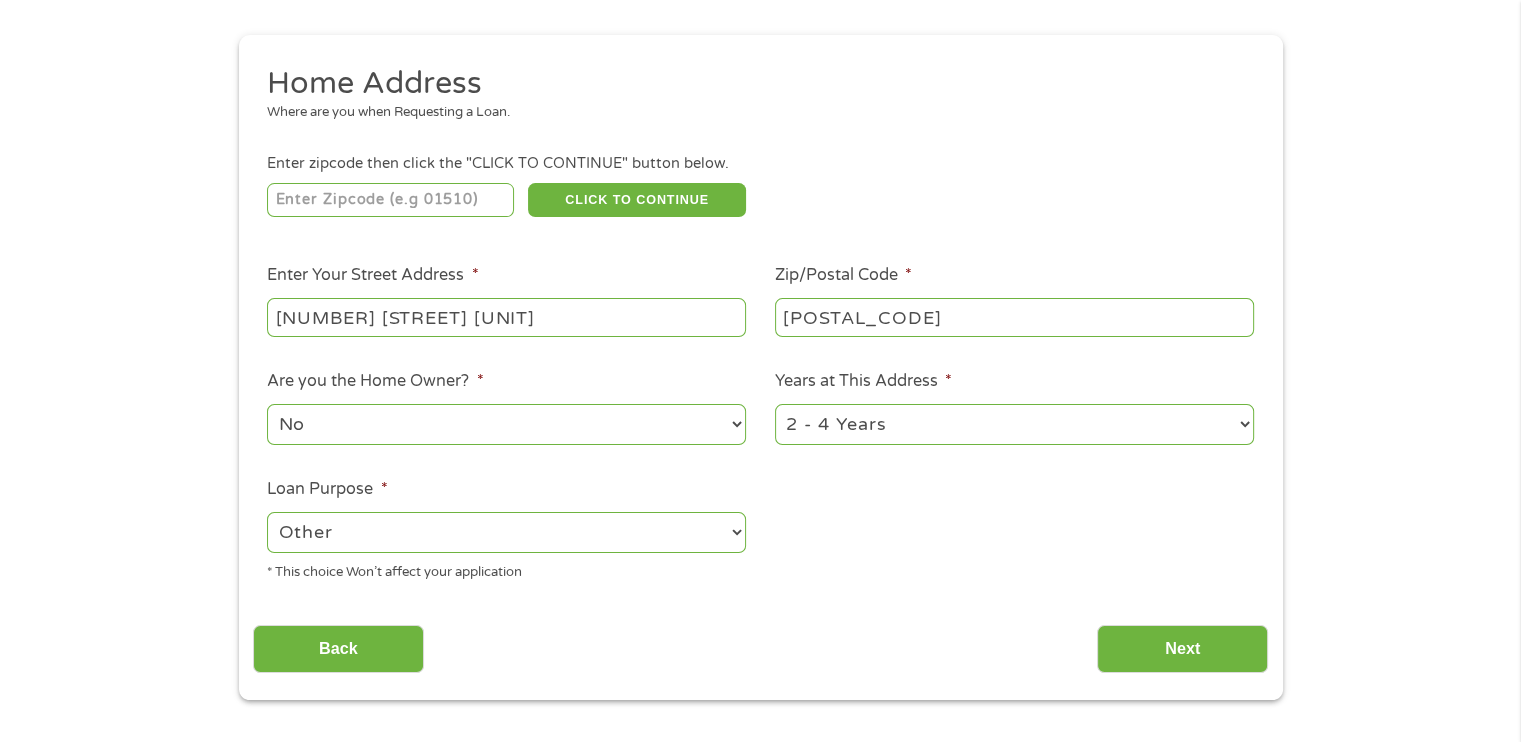 click on "--- Choose one --- Pay Bills Debt Consolidation Home Improvement Major Purchase Car Loan Short Term Cash Medical Expenses Other" at bounding box center (506, 532) 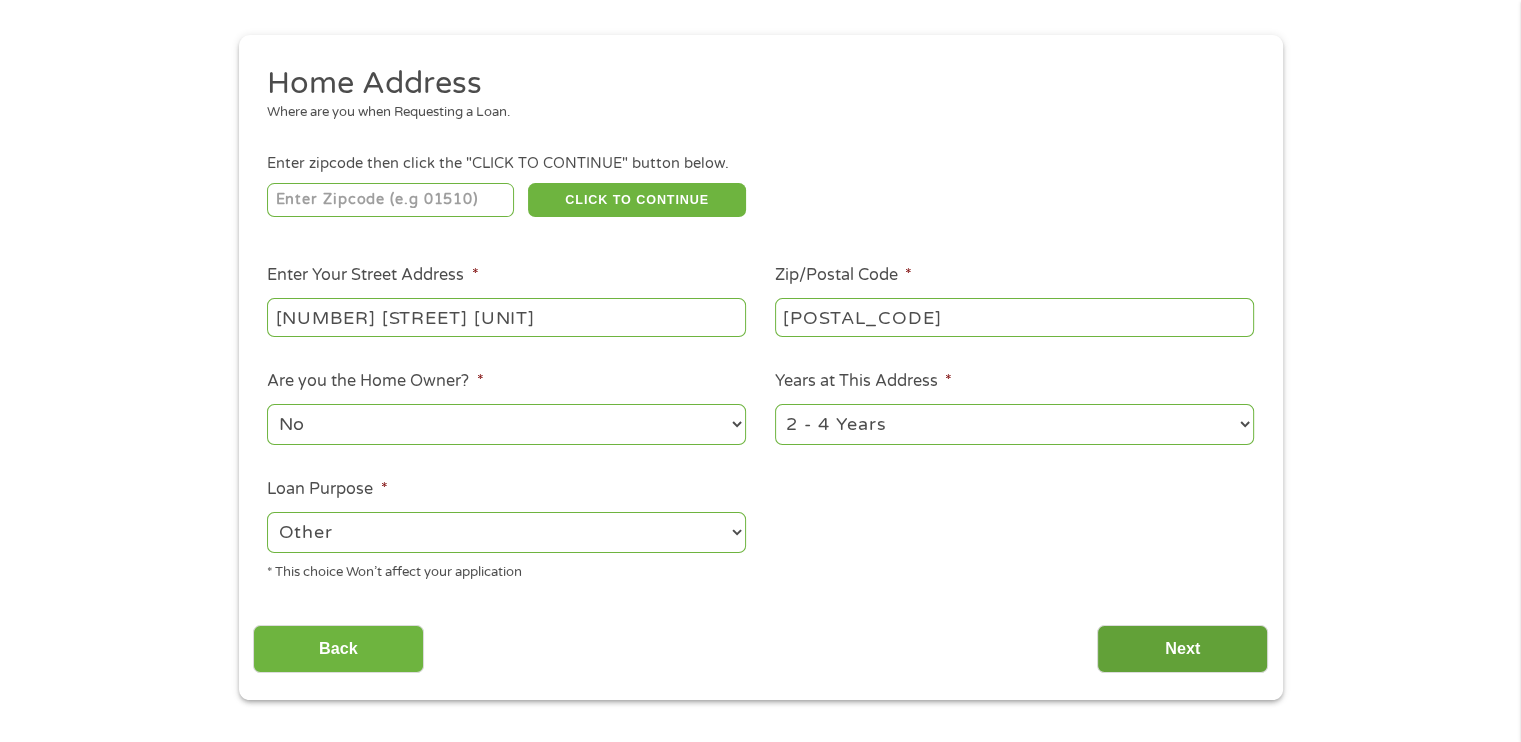 click on "Next" at bounding box center (1182, 649) 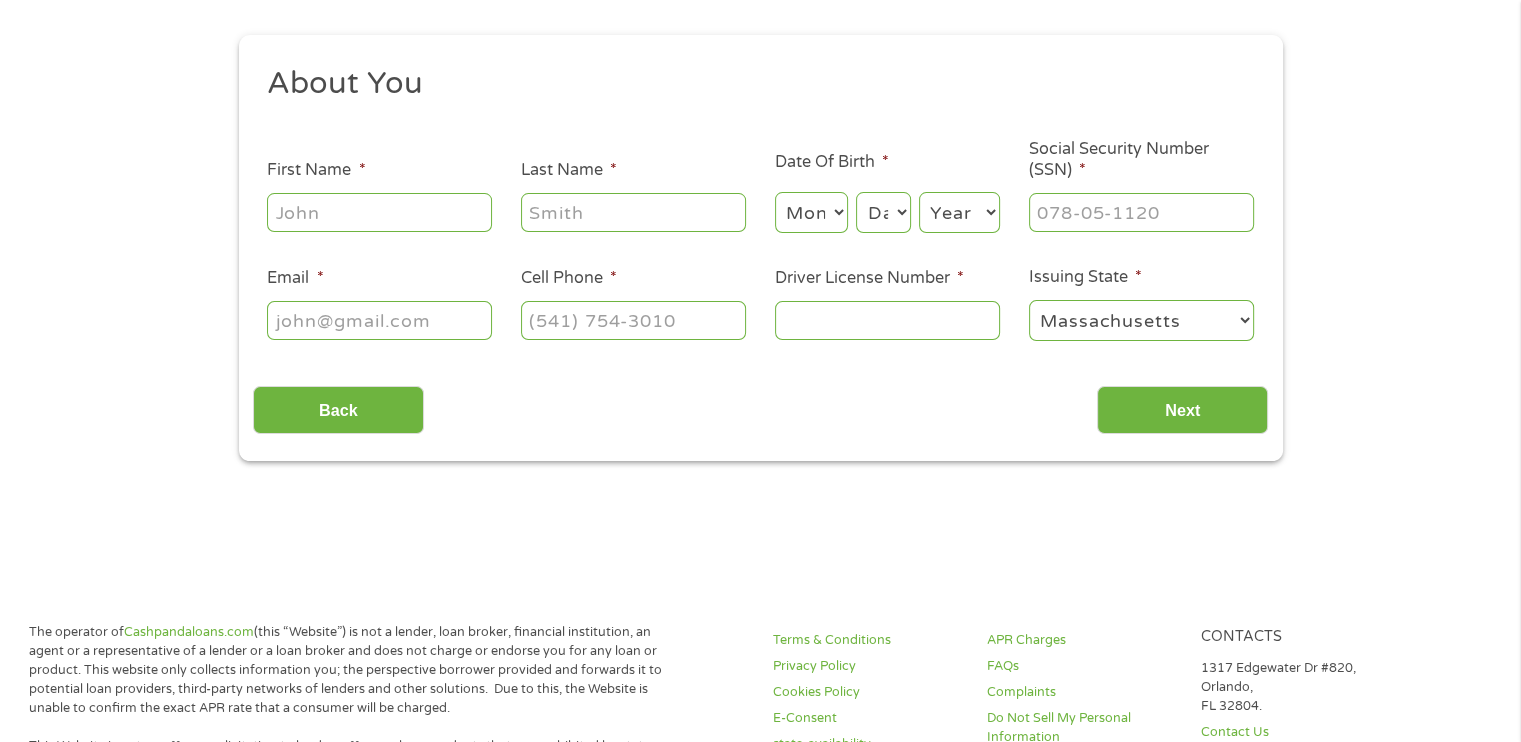 scroll, scrollTop: 39, scrollLeft: 0, axis: vertical 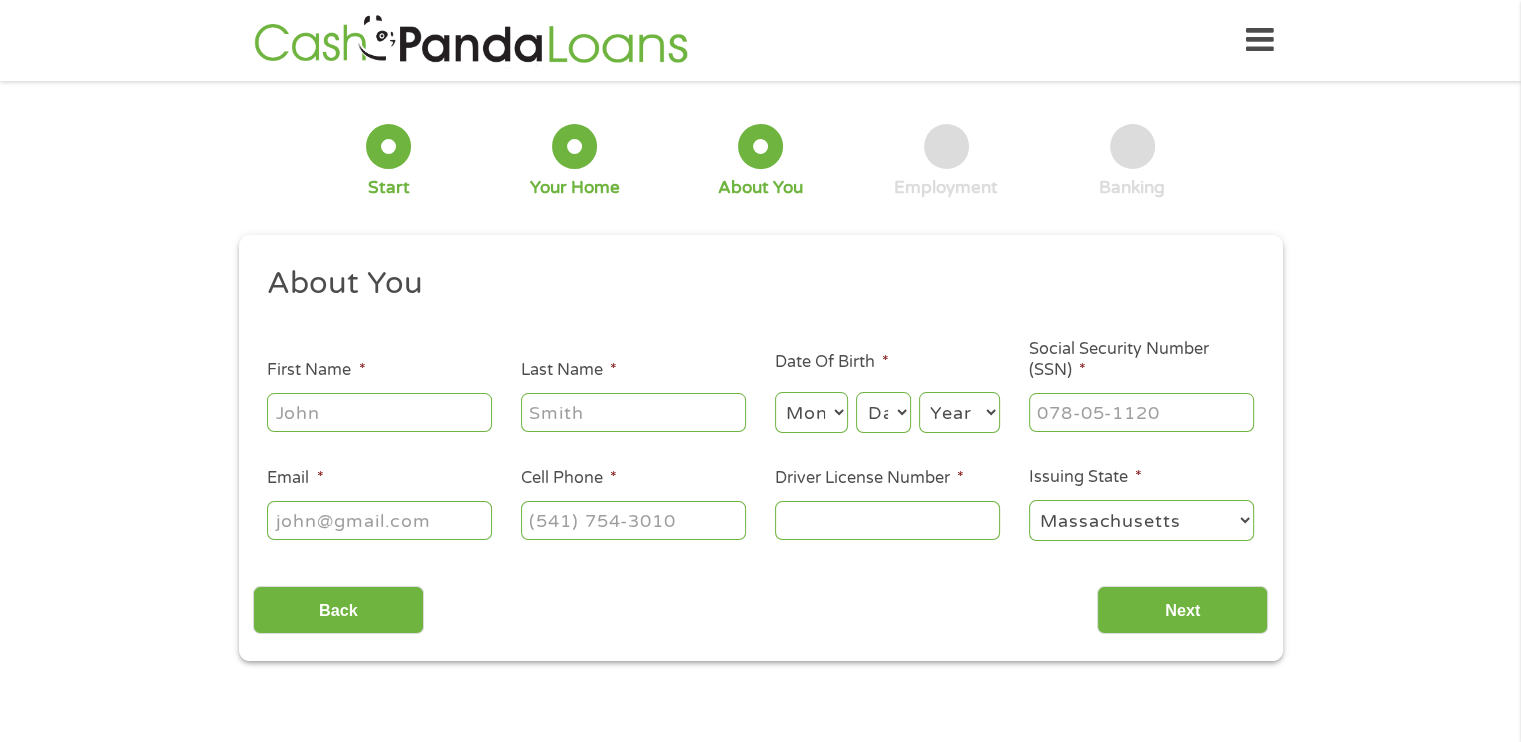 click on "First Name *" at bounding box center (379, 412) 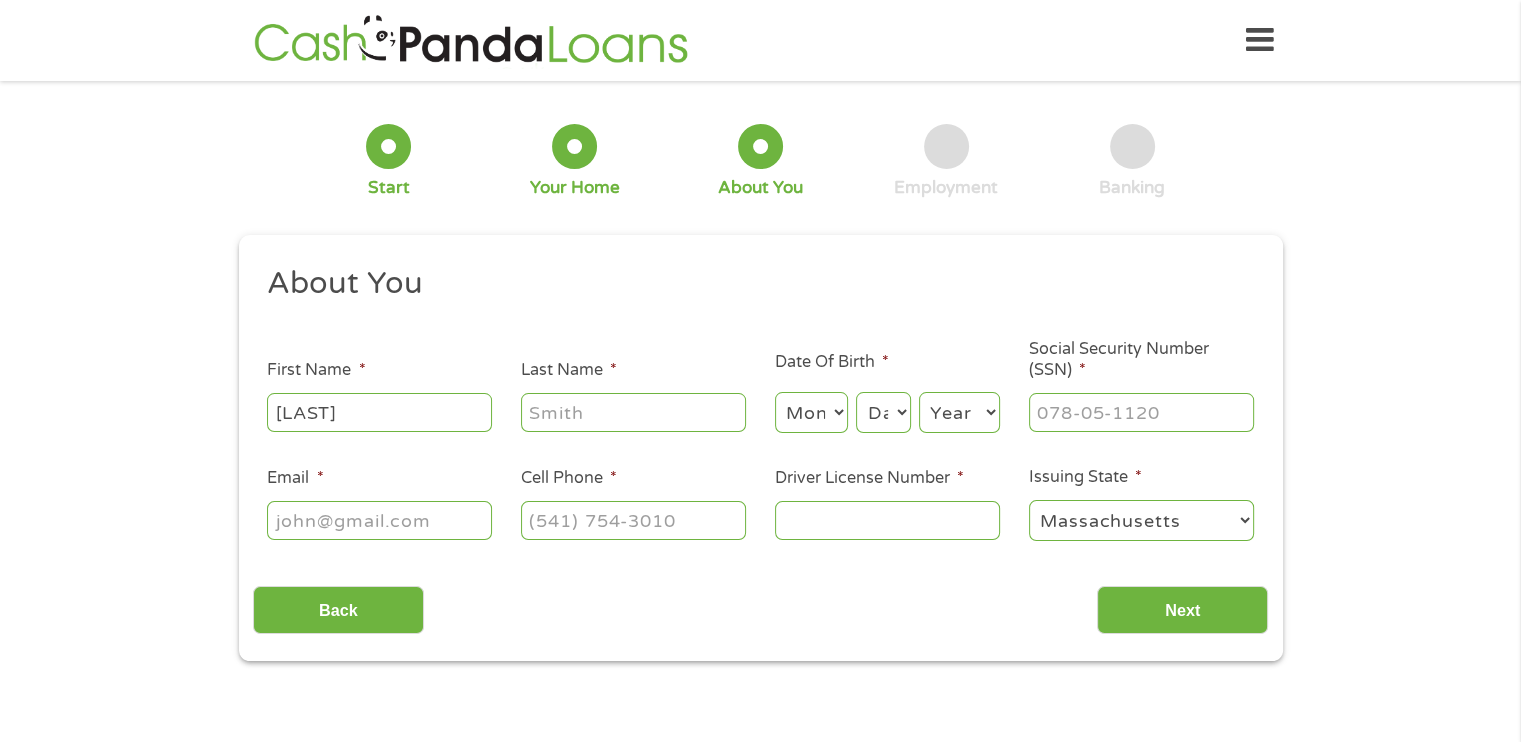 type on "[LAST]" 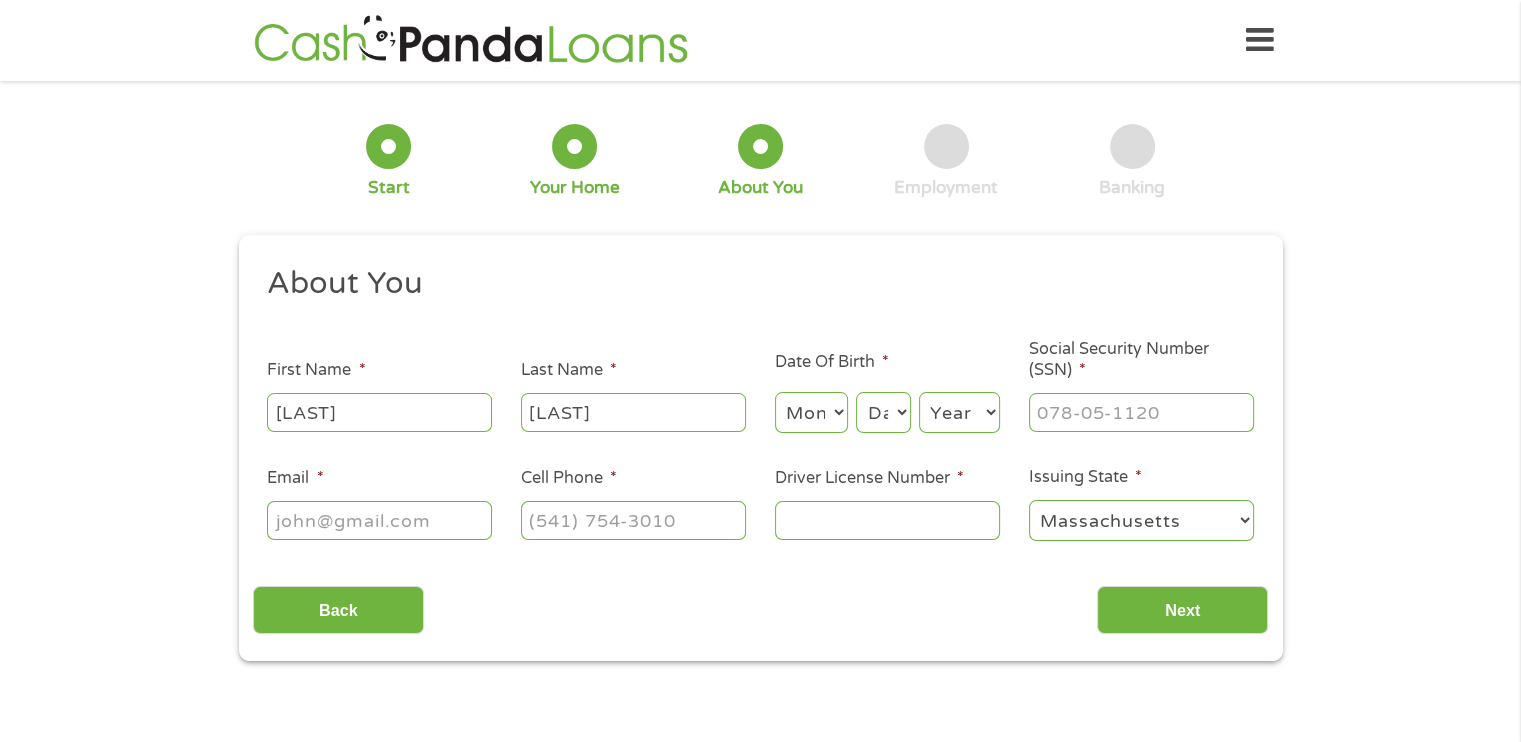 type on "[LAST]" 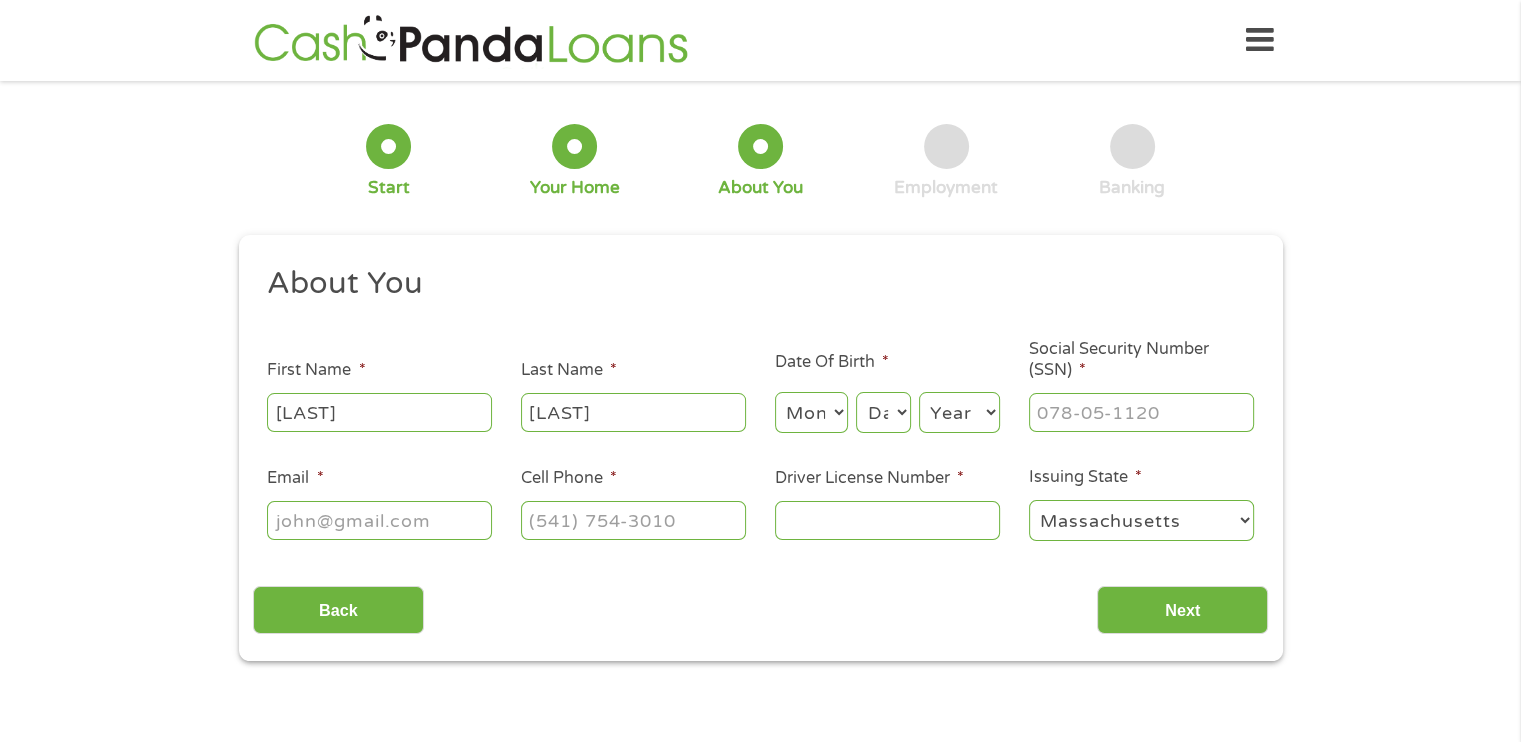 select on "12" 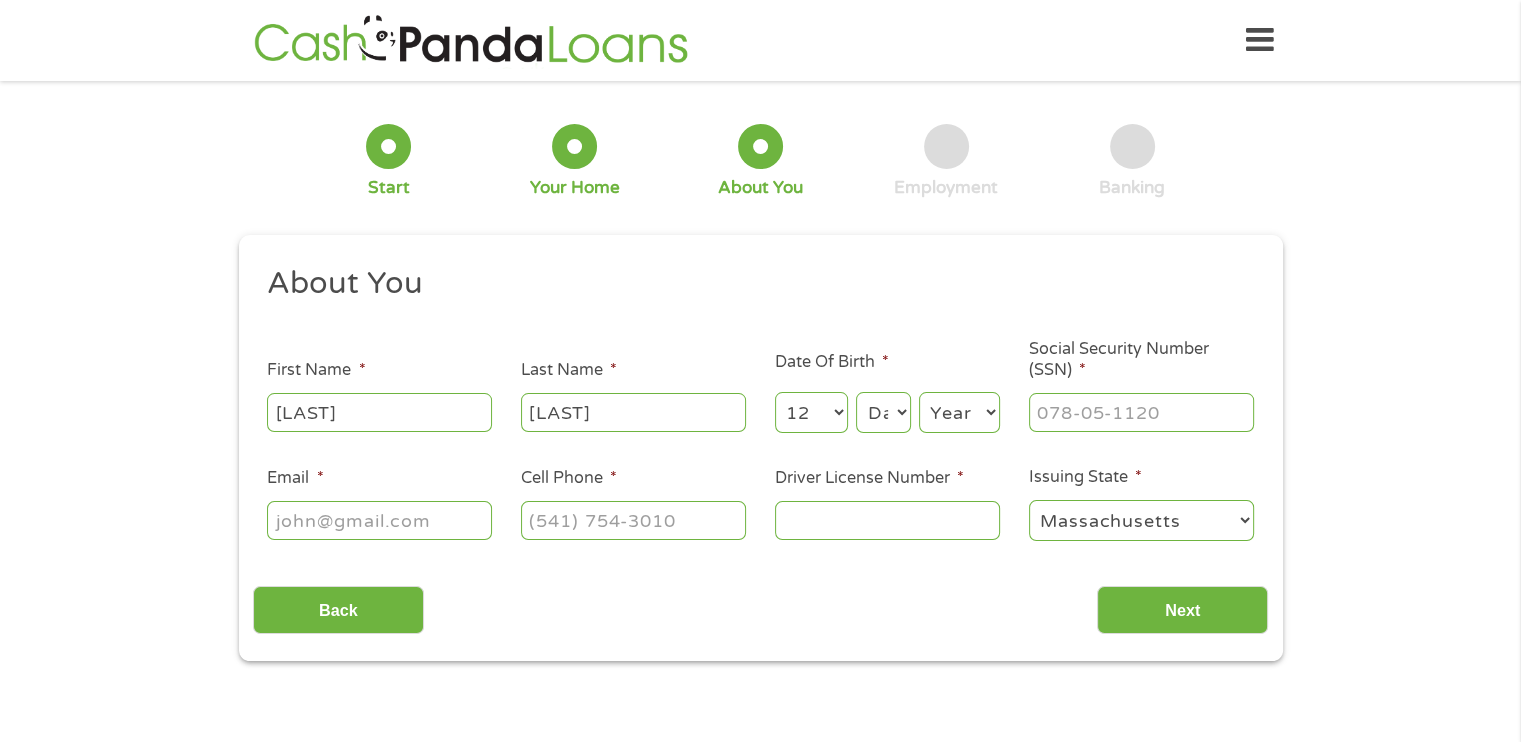 click on "Month 1 2 3 4 5 6 7 8 9 10 11 12" at bounding box center (811, 412) 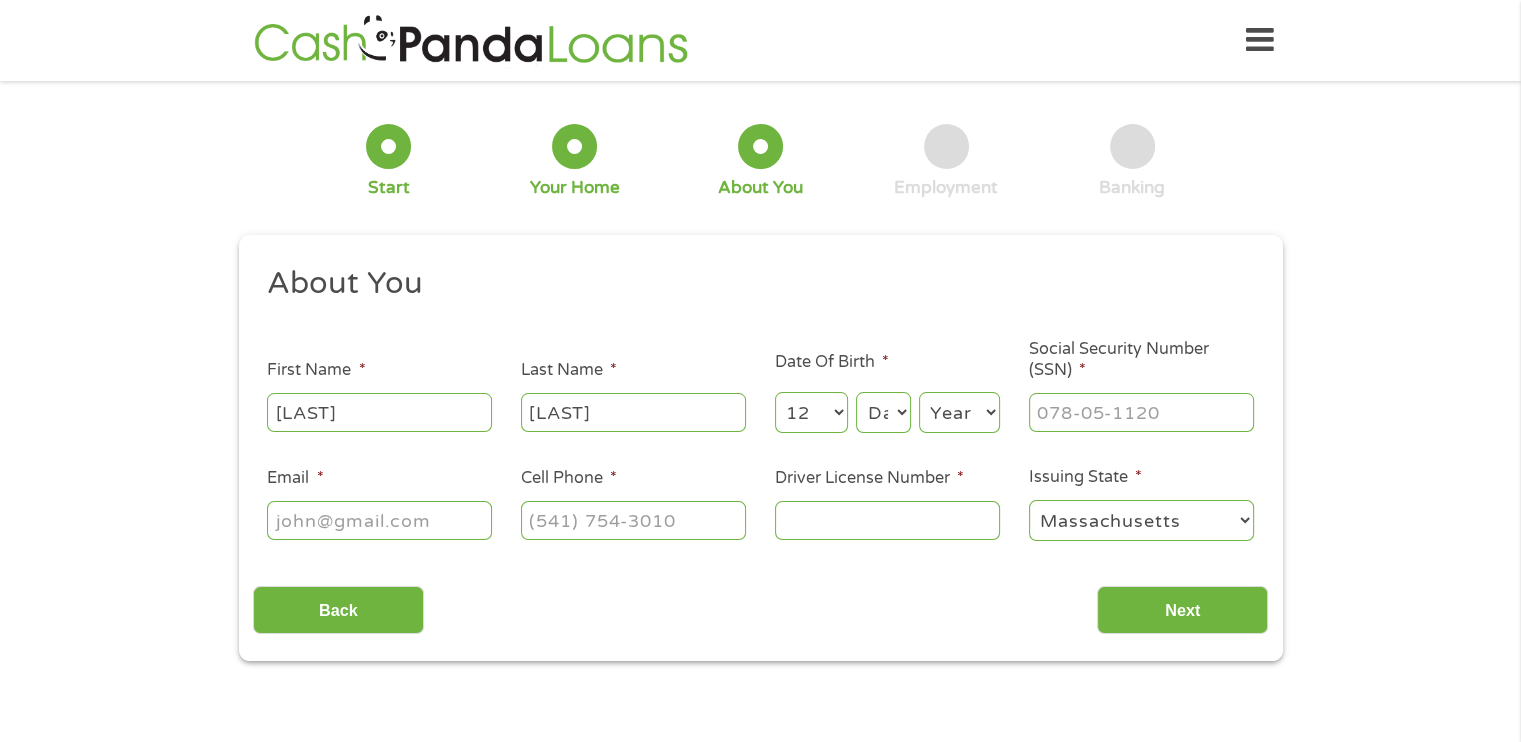 select on "28" 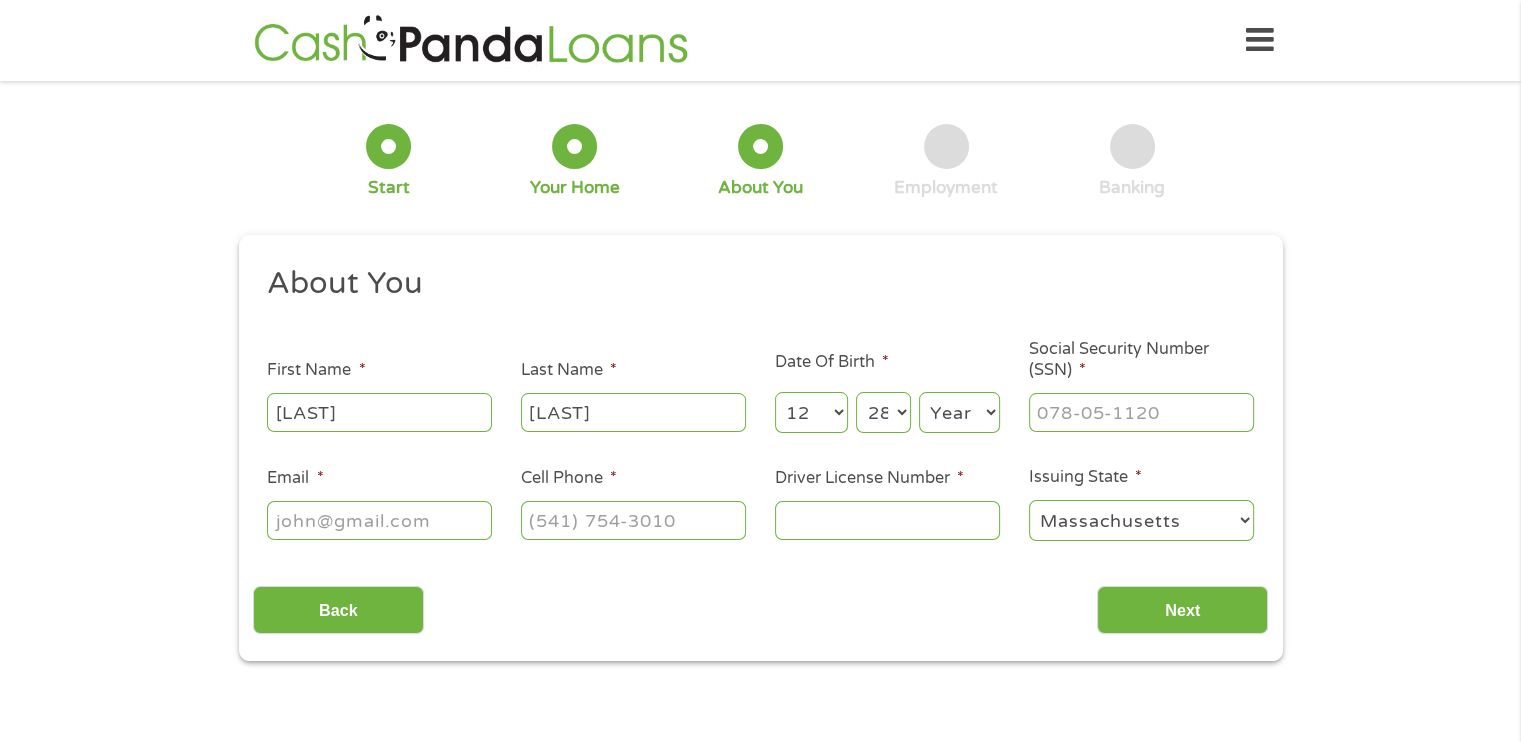 click on "Day 1 2 3 4 5 6 7 8 9 10 11 12 13 14 15 16 17 18 19 20 21 22 23 24 25 26 27 28 29 30 31" at bounding box center [883, 412] 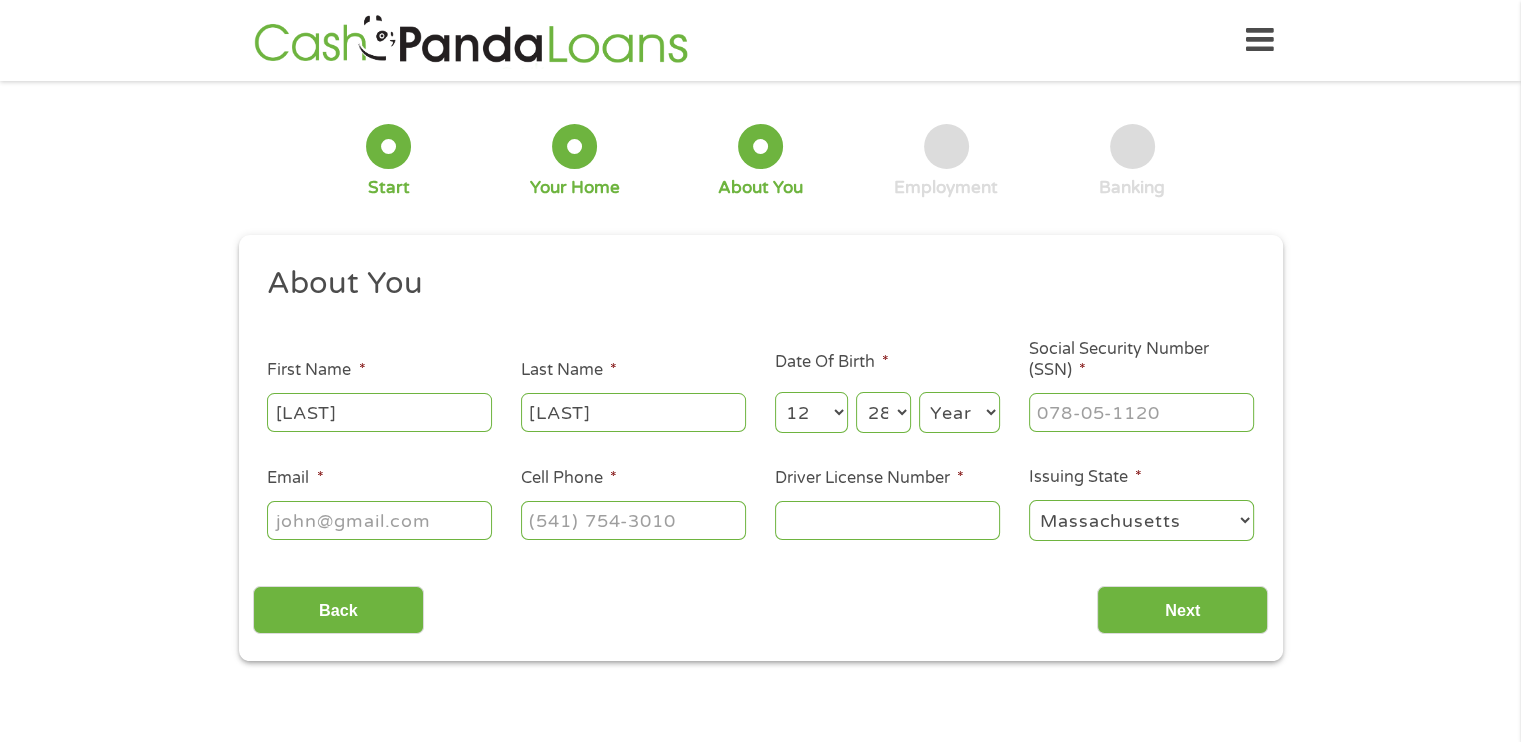 select on "1961" 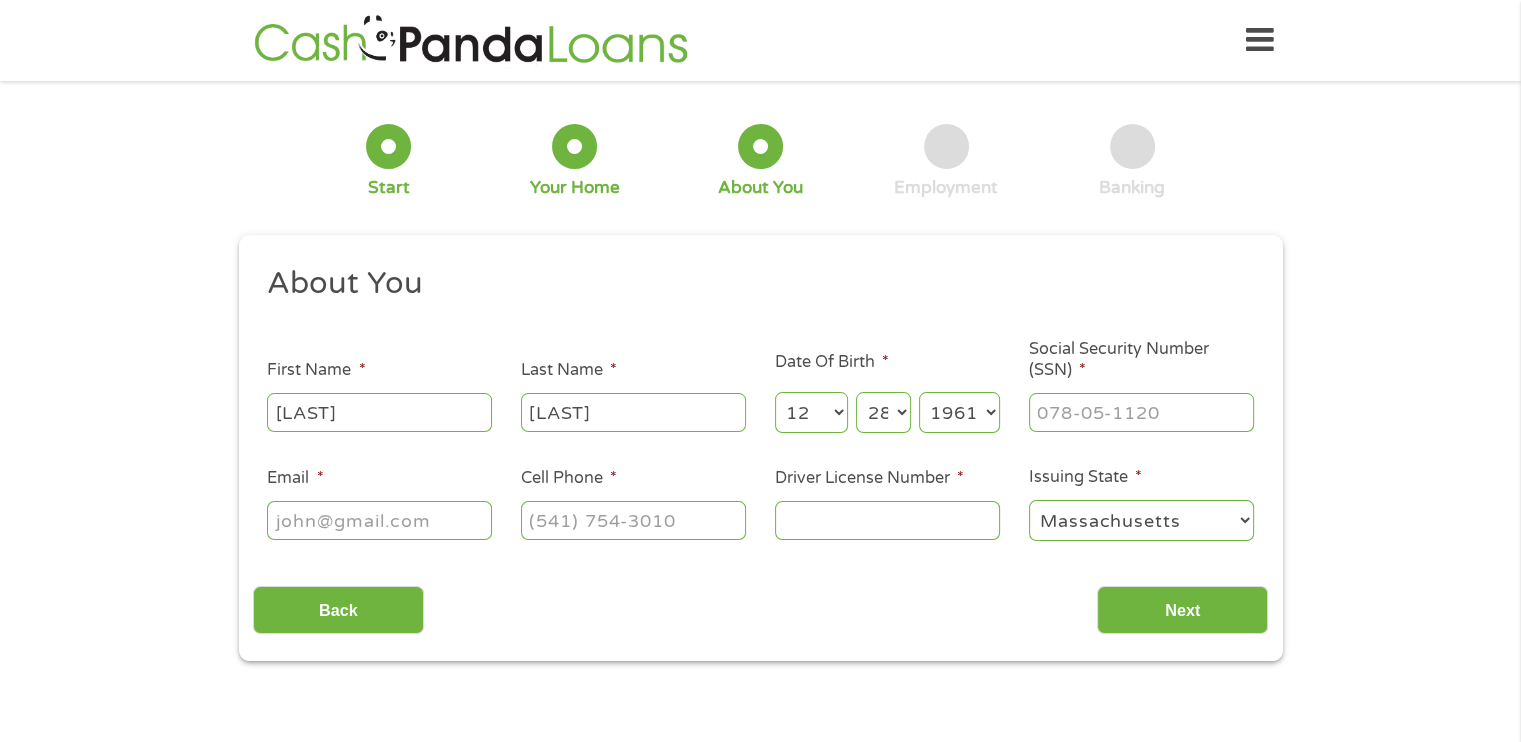 click on "Year 2007 2006 2005 2004 2003 2002 2001 2000 1999 1998 1997 1996 1995 1994 1993 1992 1991 1990 1989 1988 1987 1986 1985 1984 1983 1982 1981 1980 1979 1978 1977 1976 1975 1974 1973 1972 1971 1970 1969 1968 1967 1966 1965 1964 1963 1962 1961 1960 1959 1958 1957 1956 1955 1954 1953 1952 1951 1950 1949 1948 1947 1946 1945 1944 1943 1942 1941 1940 1939 1938 1937 1936 1935 1934 1933 1932 1931 1930 1929 1928 1927 1926 1925 1924 1923 1922 1921 1920" at bounding box center [959, 412] 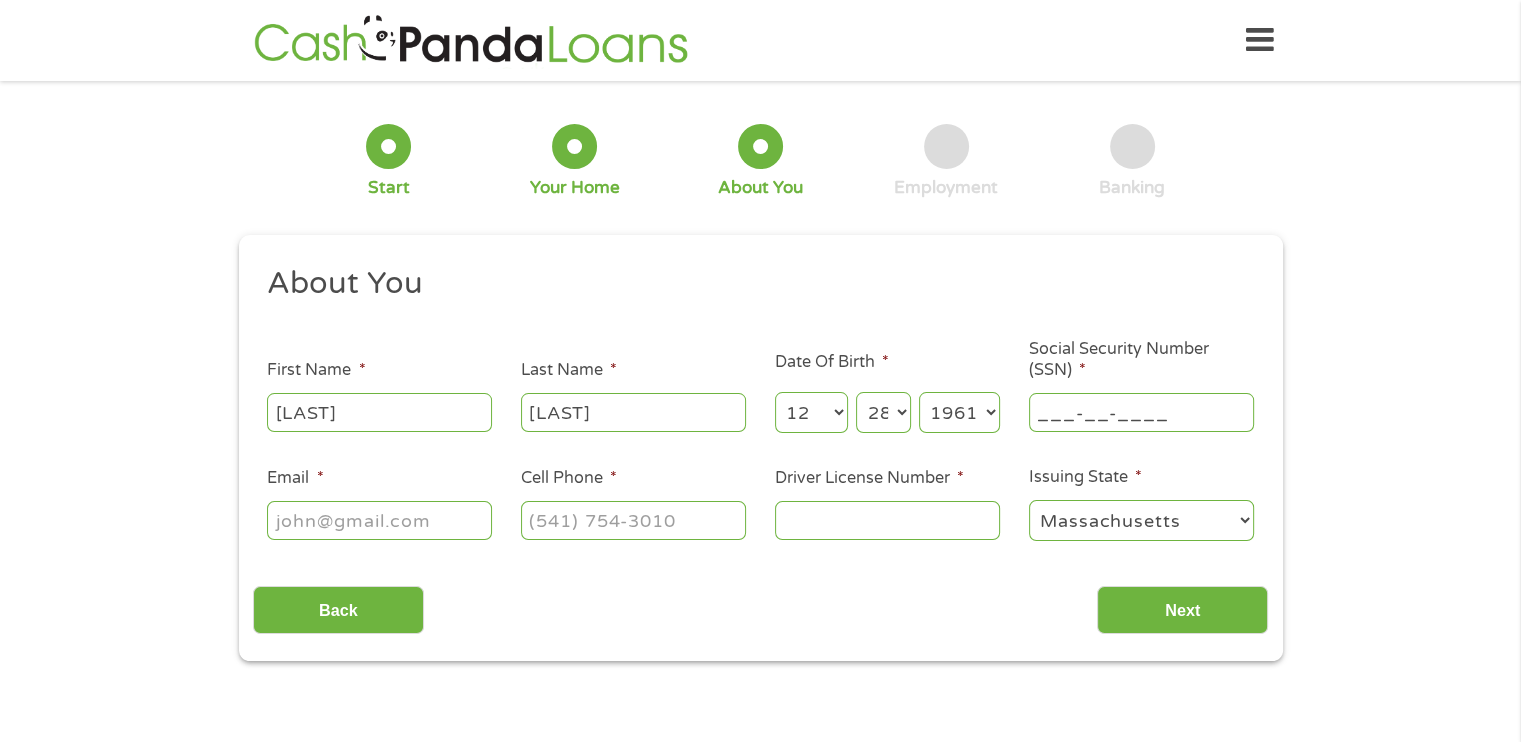 click on "___-__-____" at bounding box center [1141, 412] 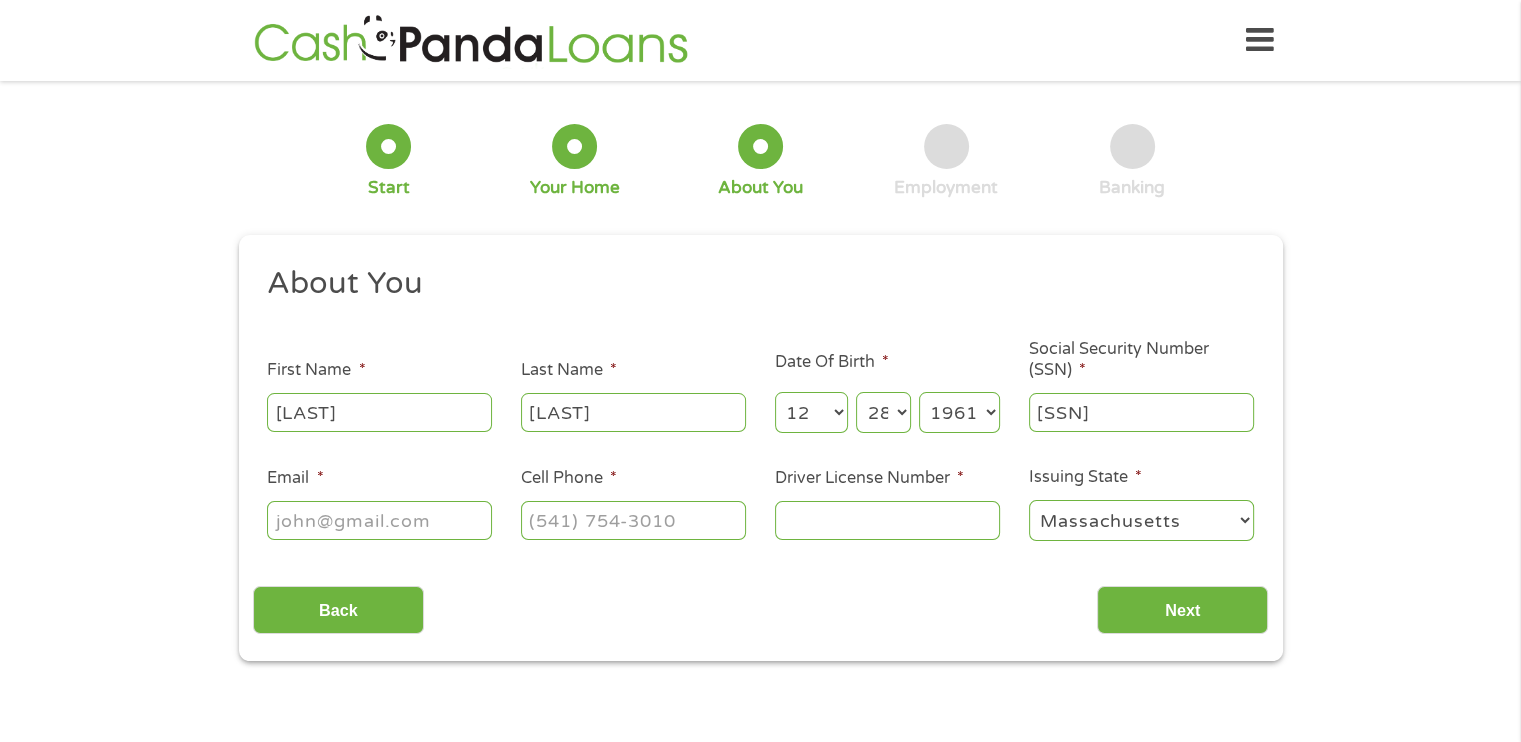 type on "[SSN]" 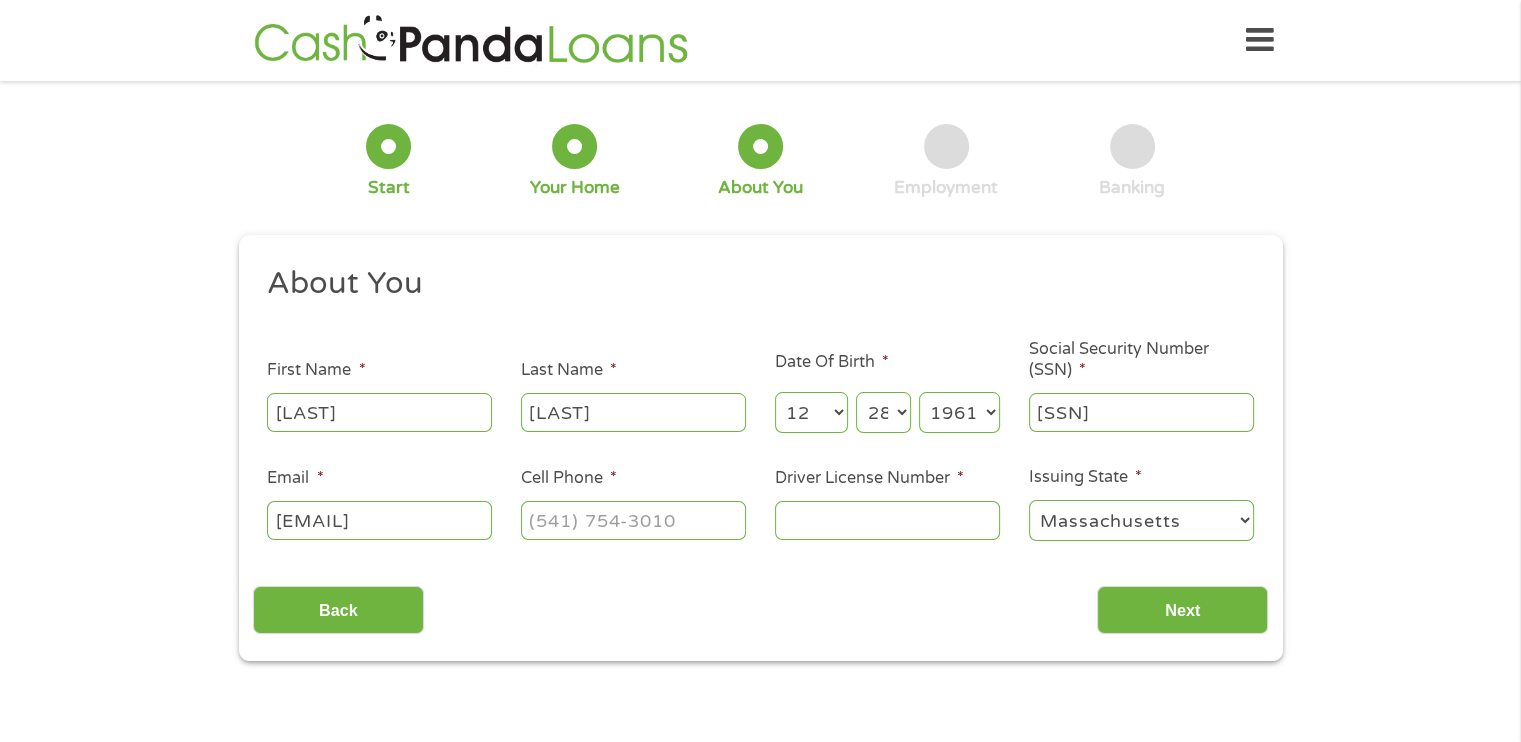 type on "[EMAIL]" 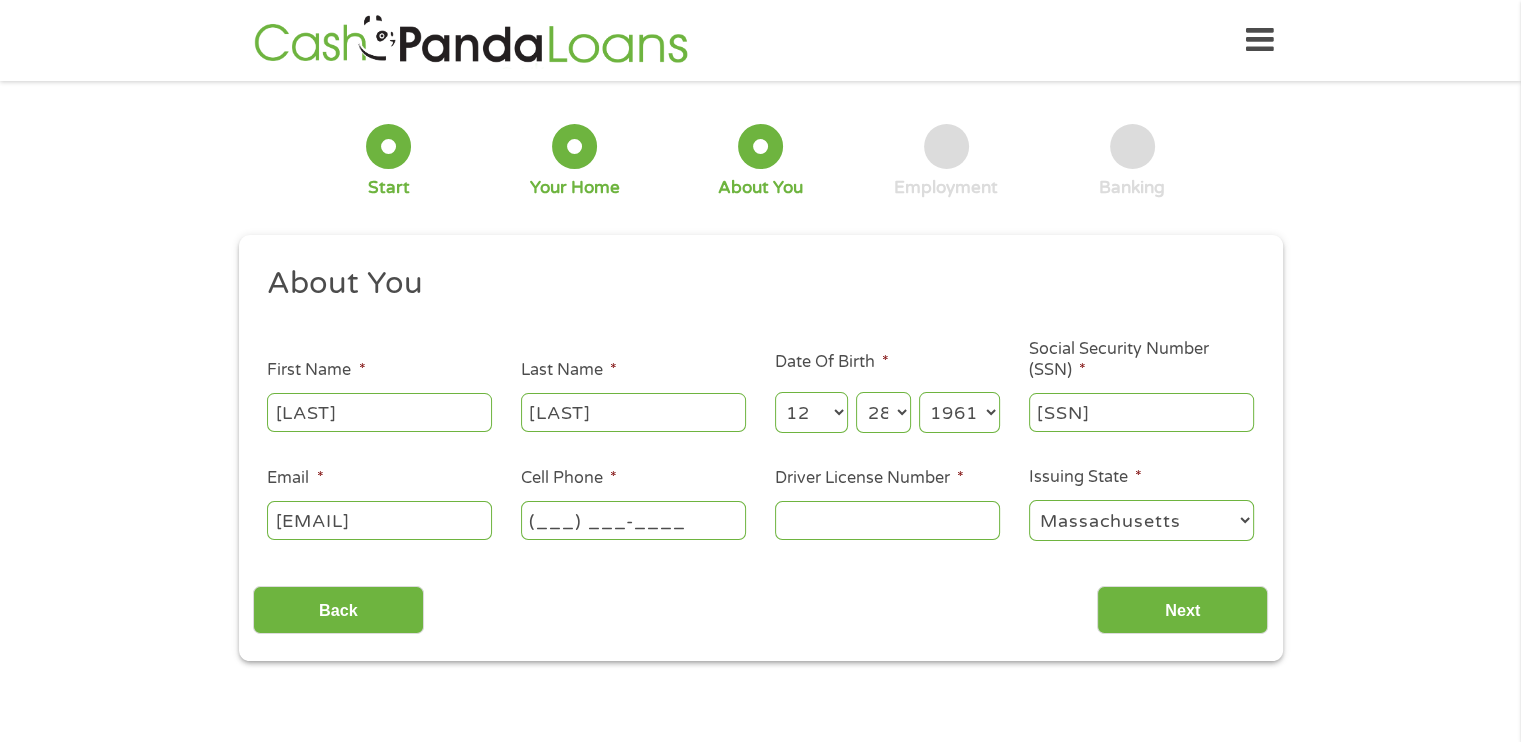 click on "(___) ___-____" at bounding box center (633, 520) 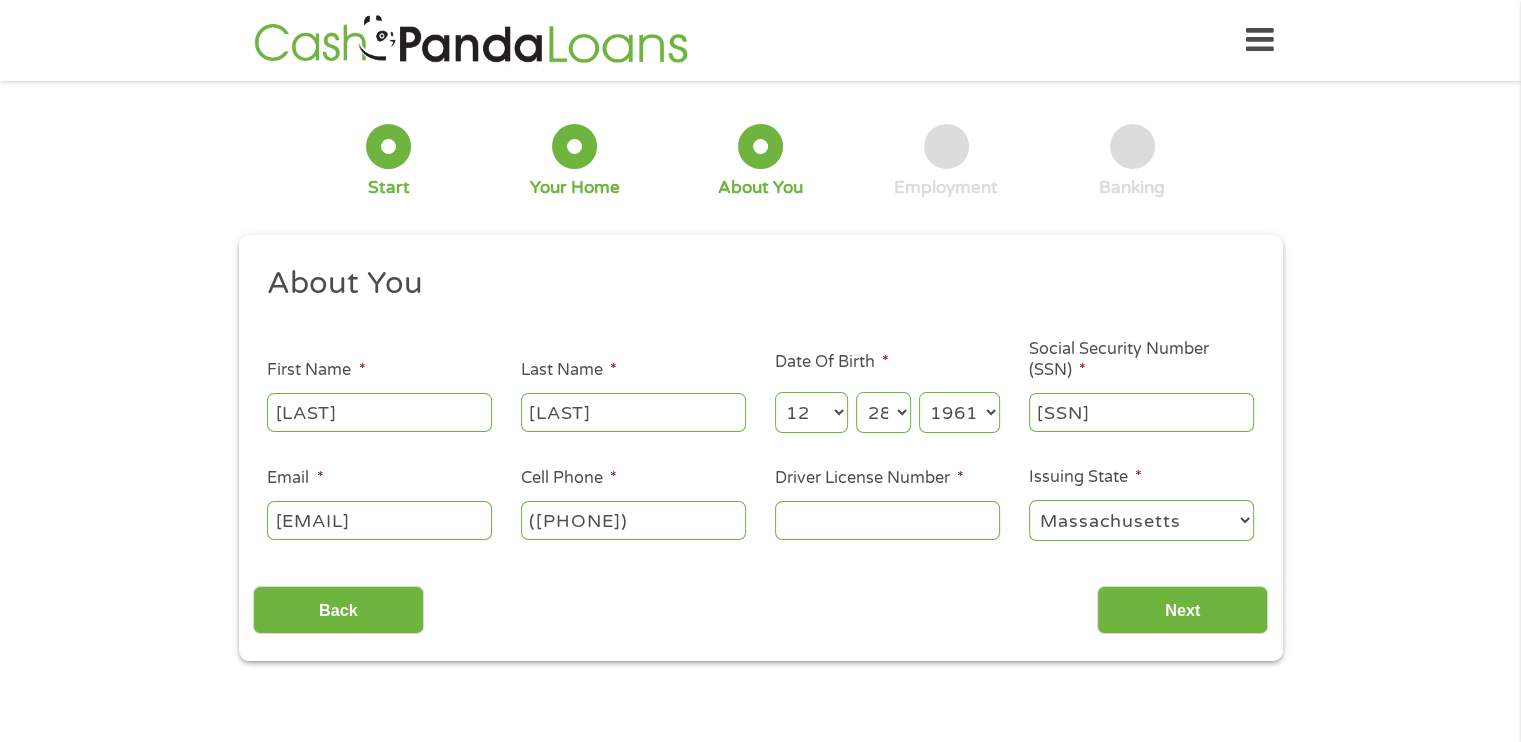 type on "([PHONE])" 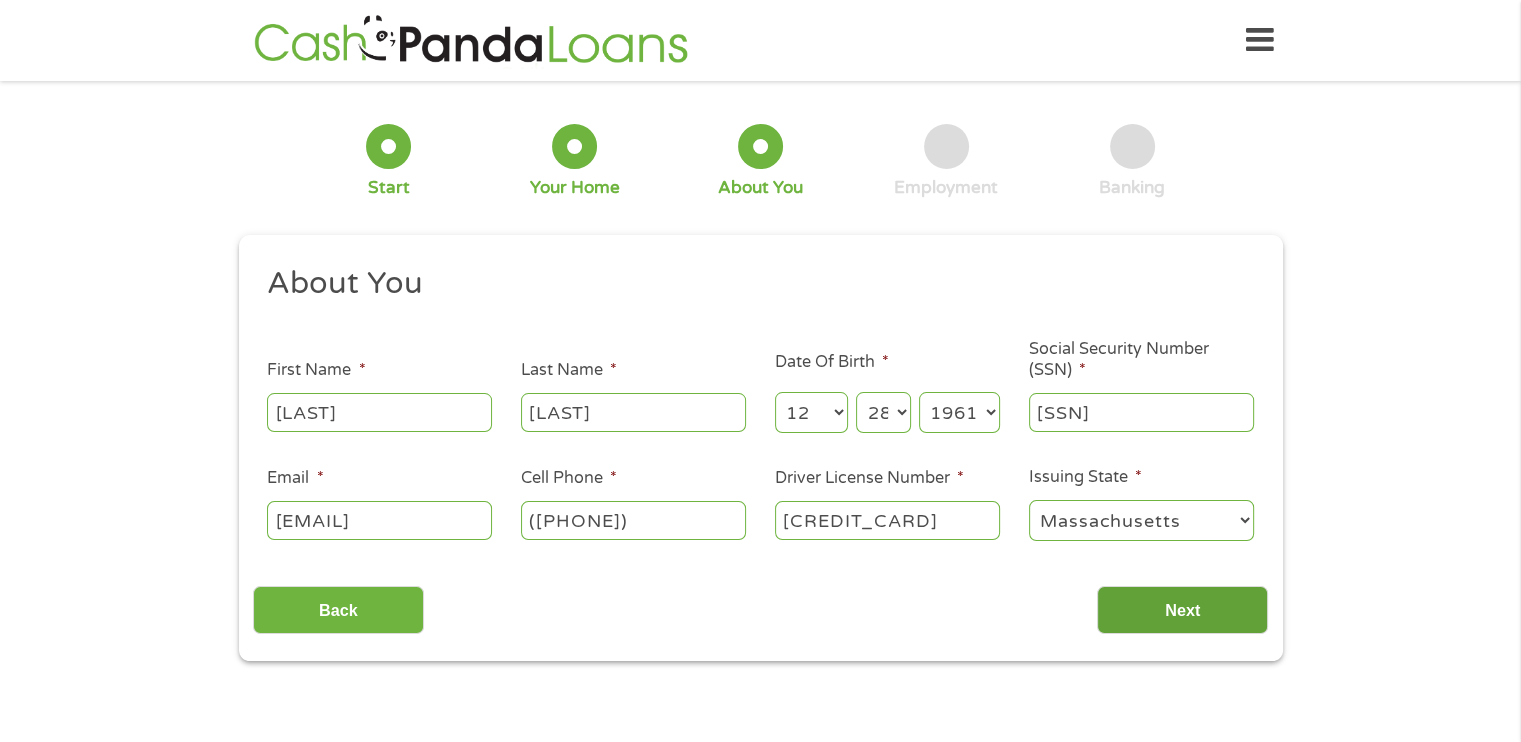 type on "[CREDIT_CARD]" 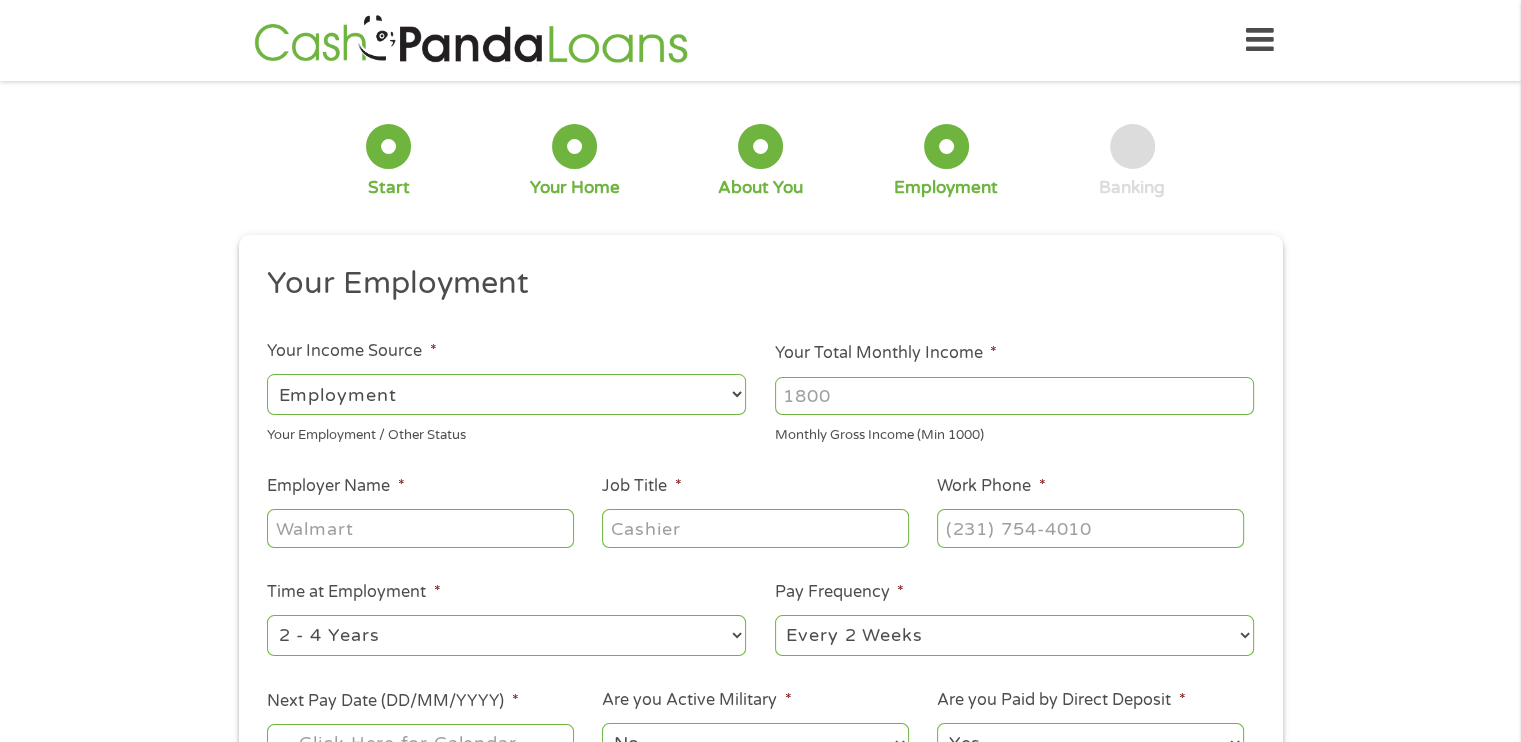 scroll, scrollTop: 8, scrollLeft: 8, axis: both 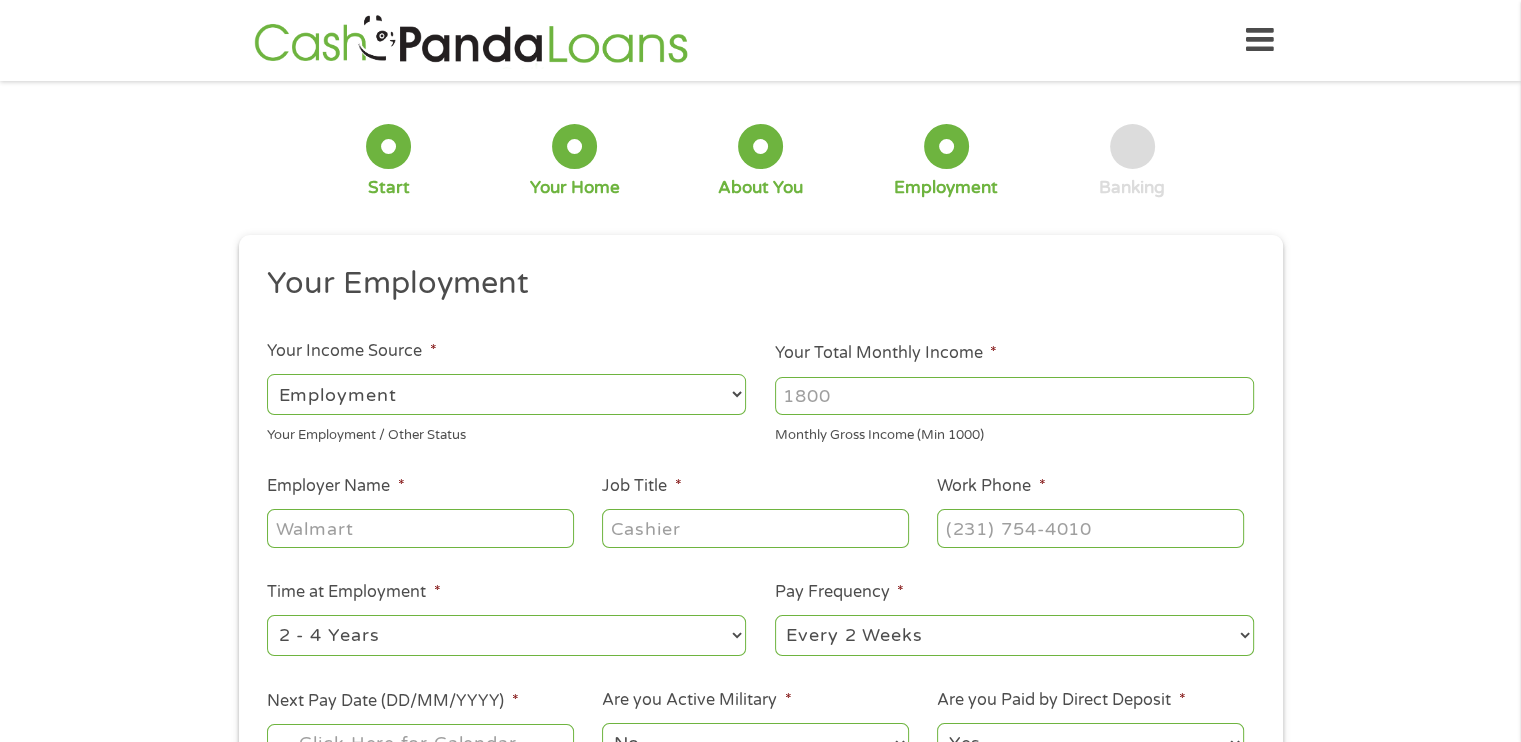 click on "--- Choose one --- Employment Self Employed Benefits" at bounding box center (506, 394) 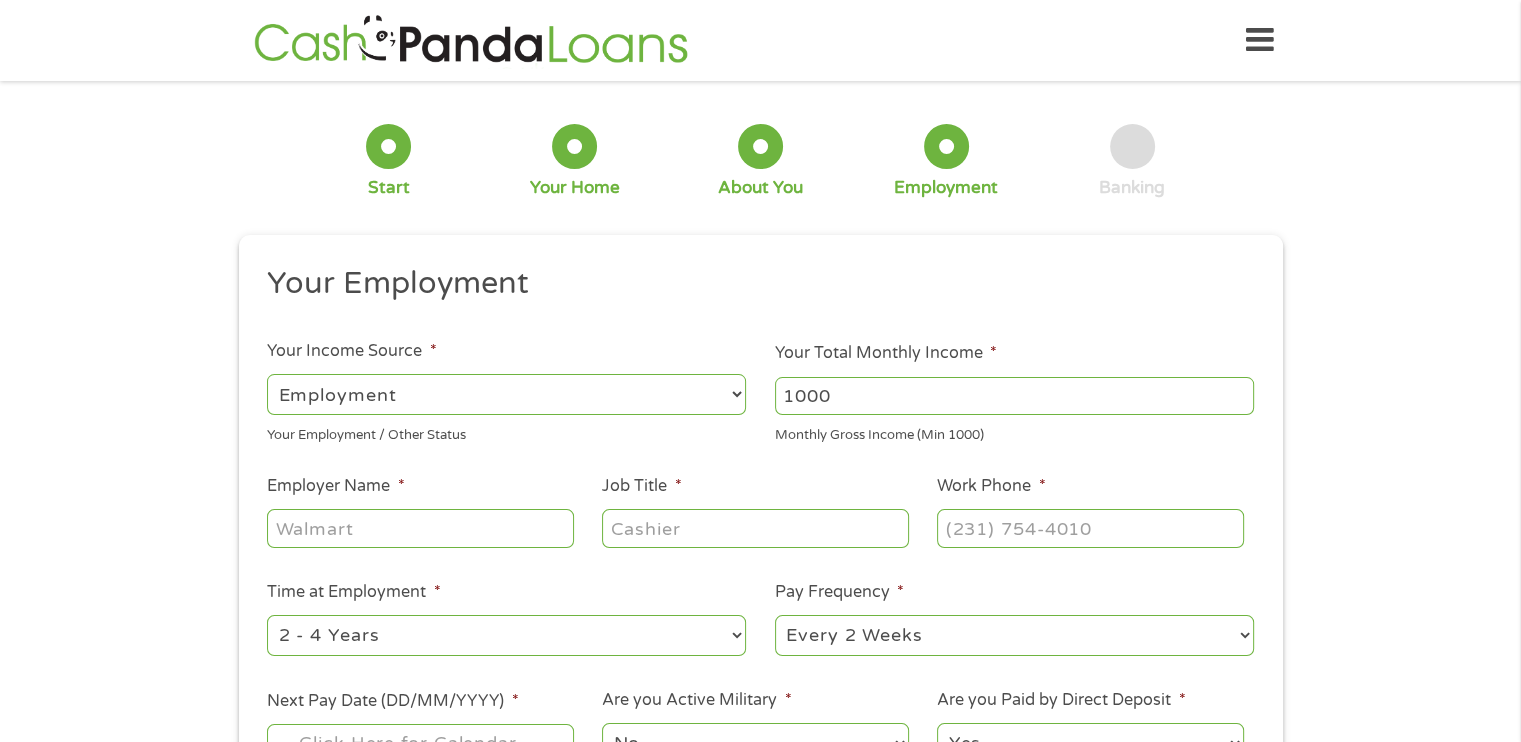 click on "1000" at bounding box center (1014, 396) 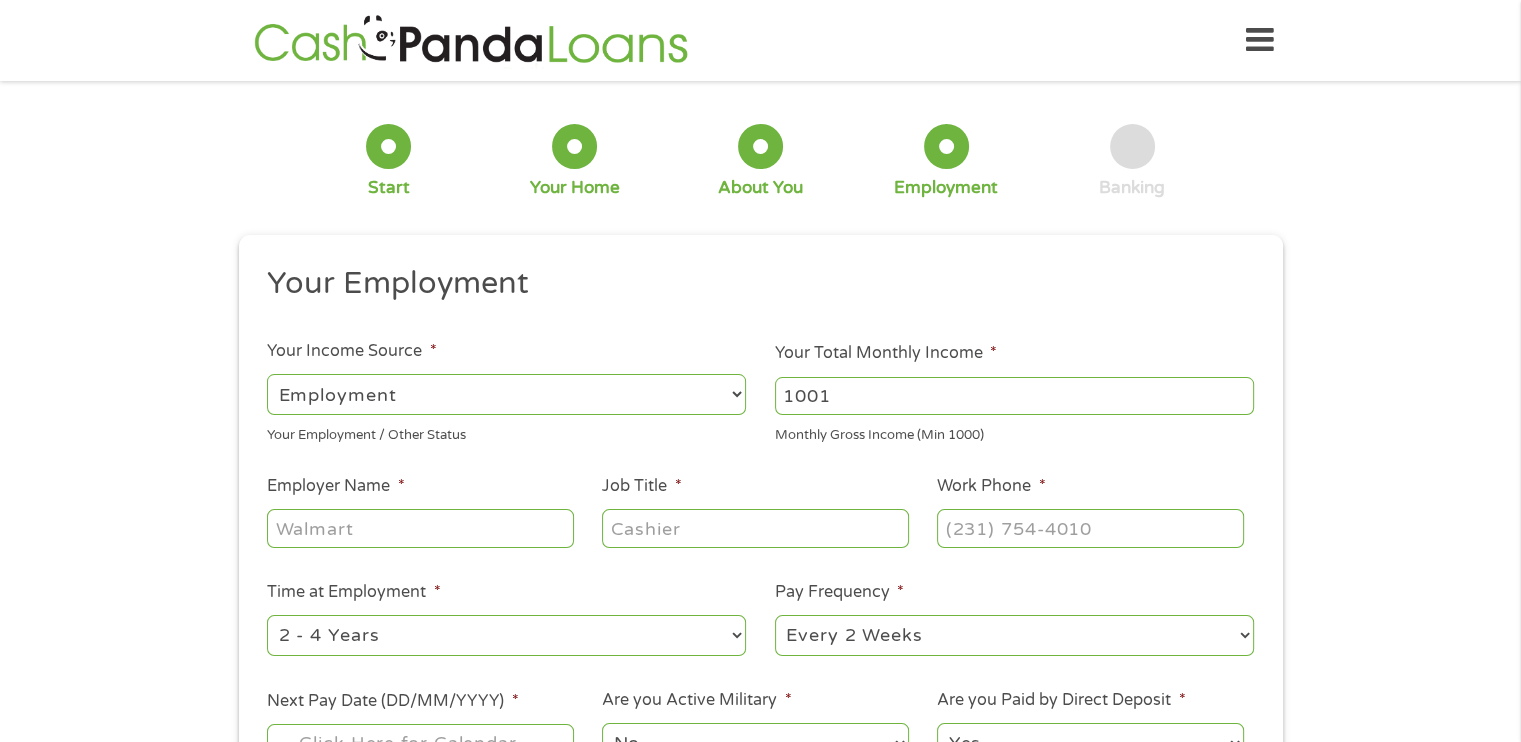 click on "1001" at bounding box center (1014, 396) 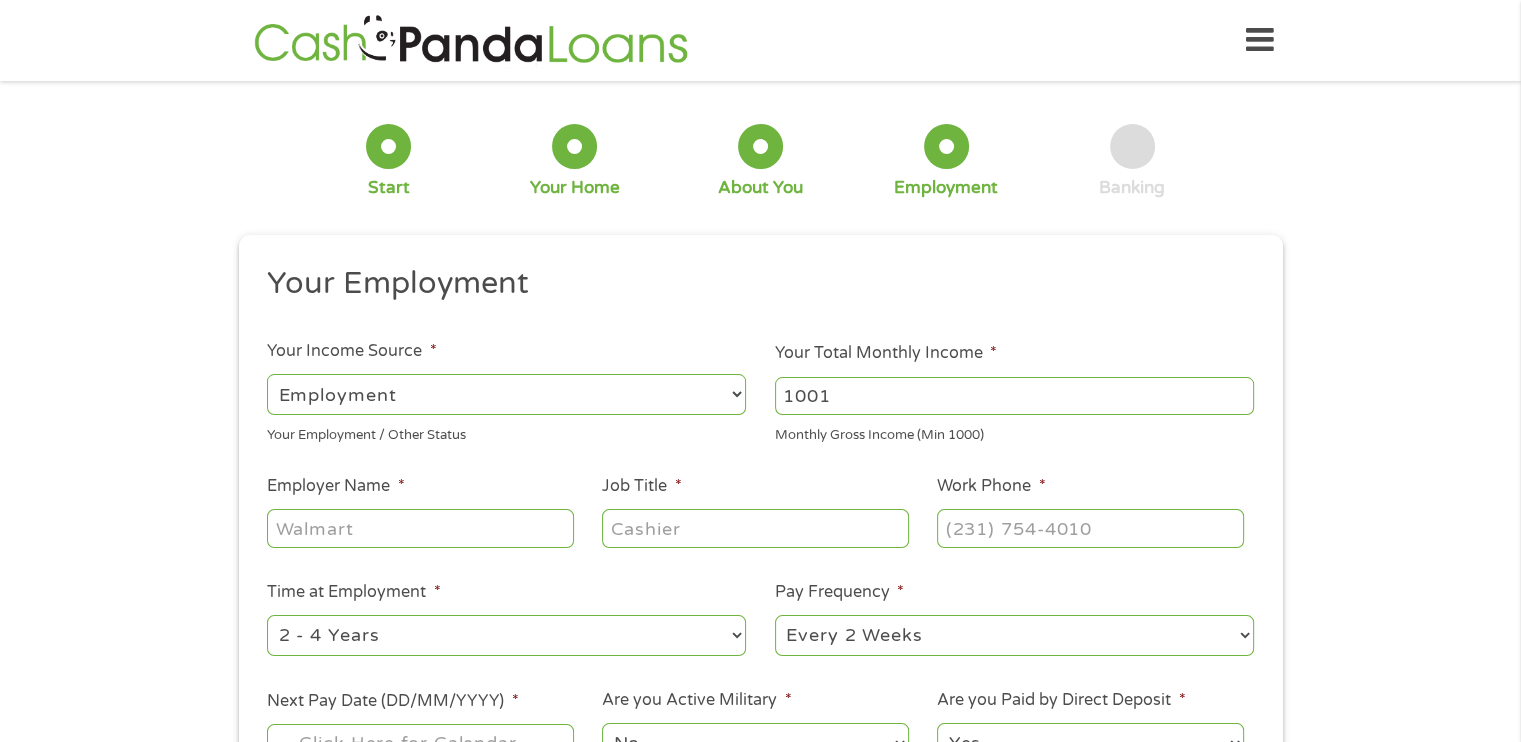 drag, startPoint x: 829, startPoint y: 391, endPoint x: 774, endPoint y: 409, distance: 57.870544 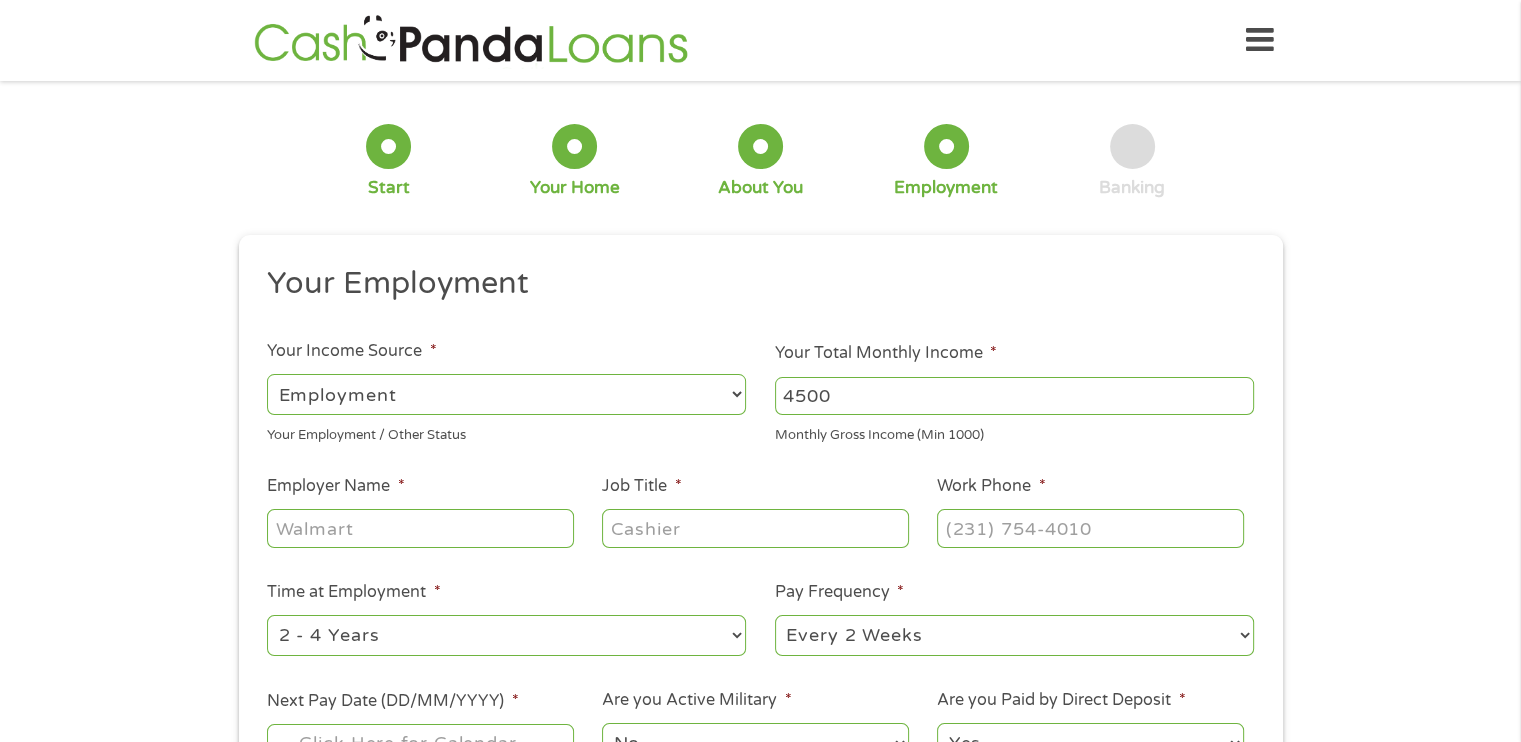 type on "4500" 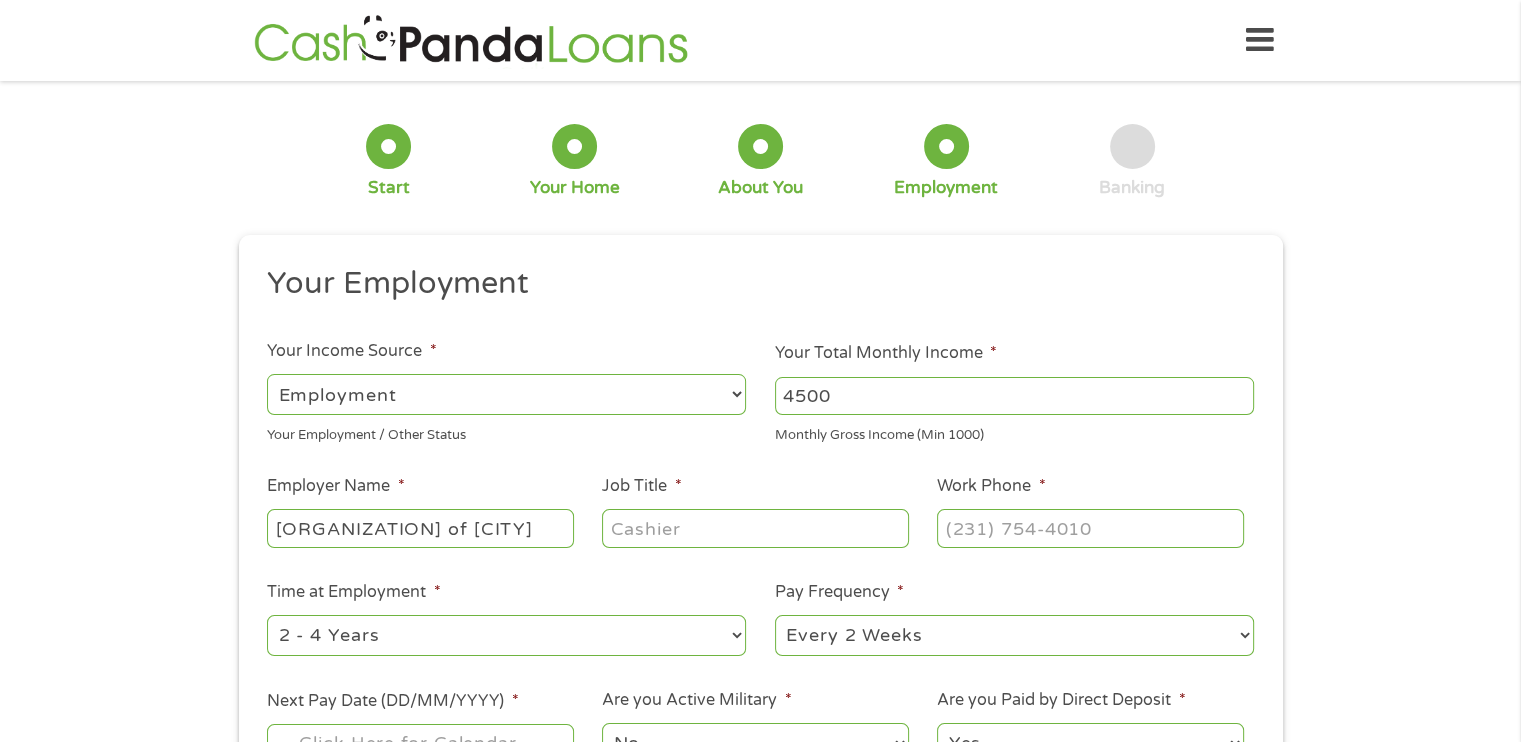 type on "[ORGANIZATION] of [CITY]" 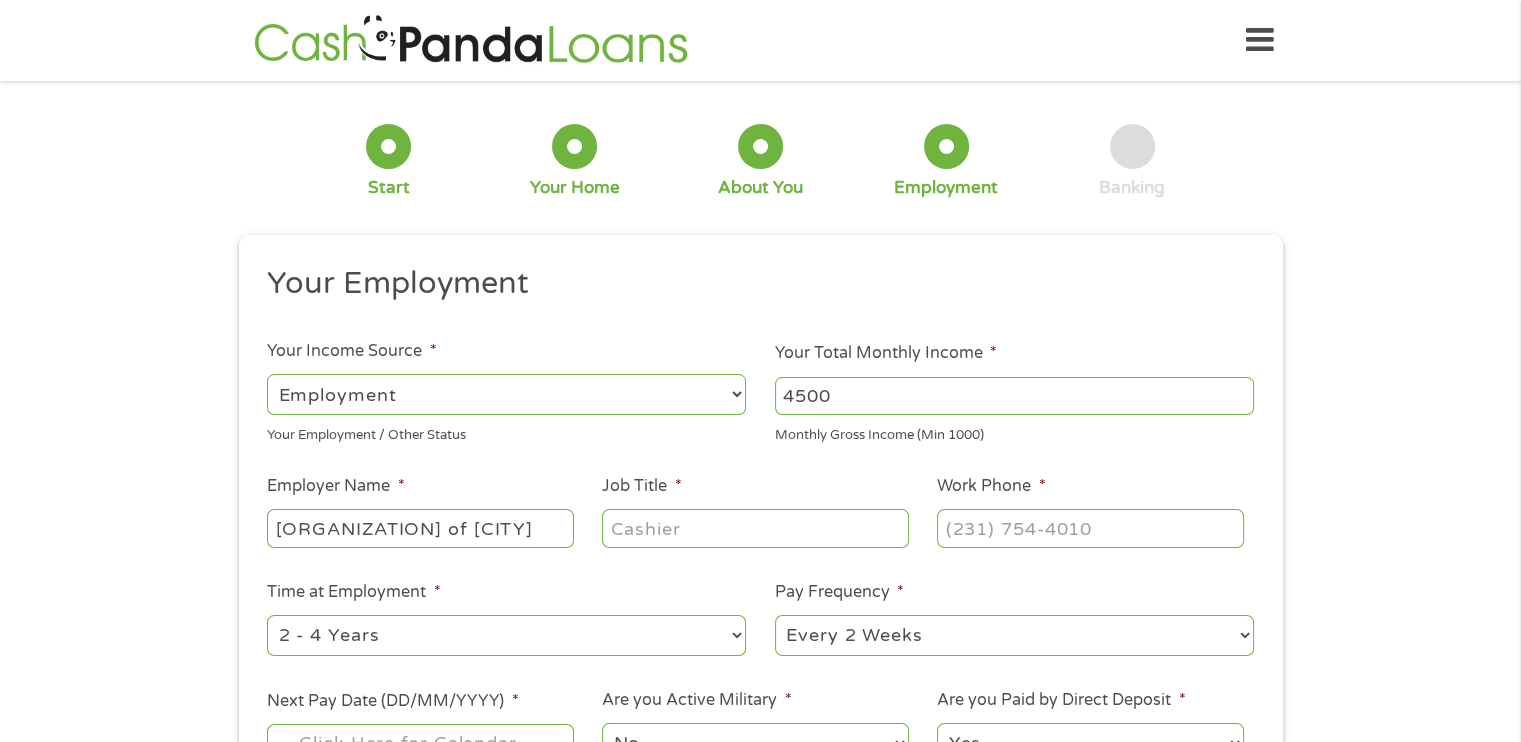click on "Job Title *" at bounding box center (755, 528) 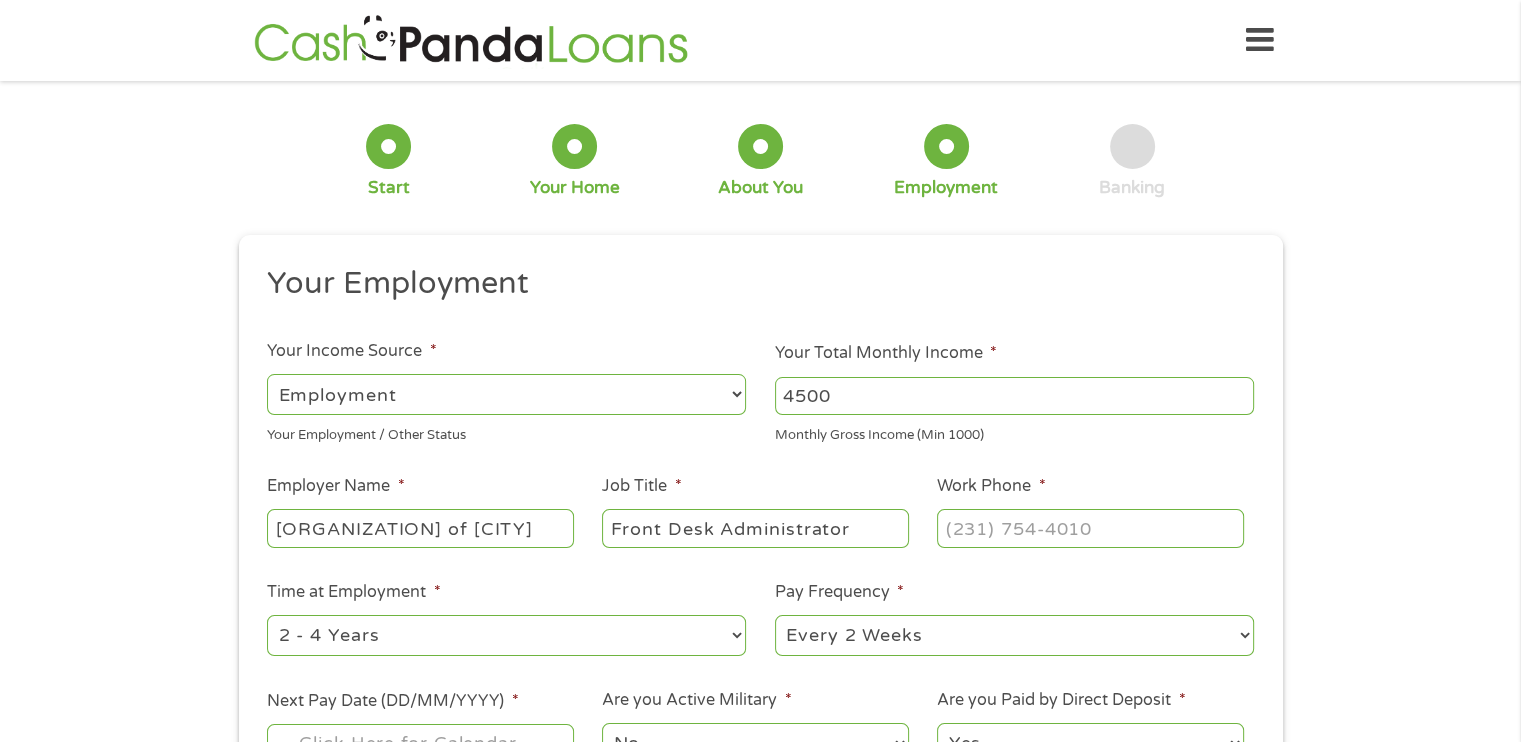 type on "Front Desk Administrator" 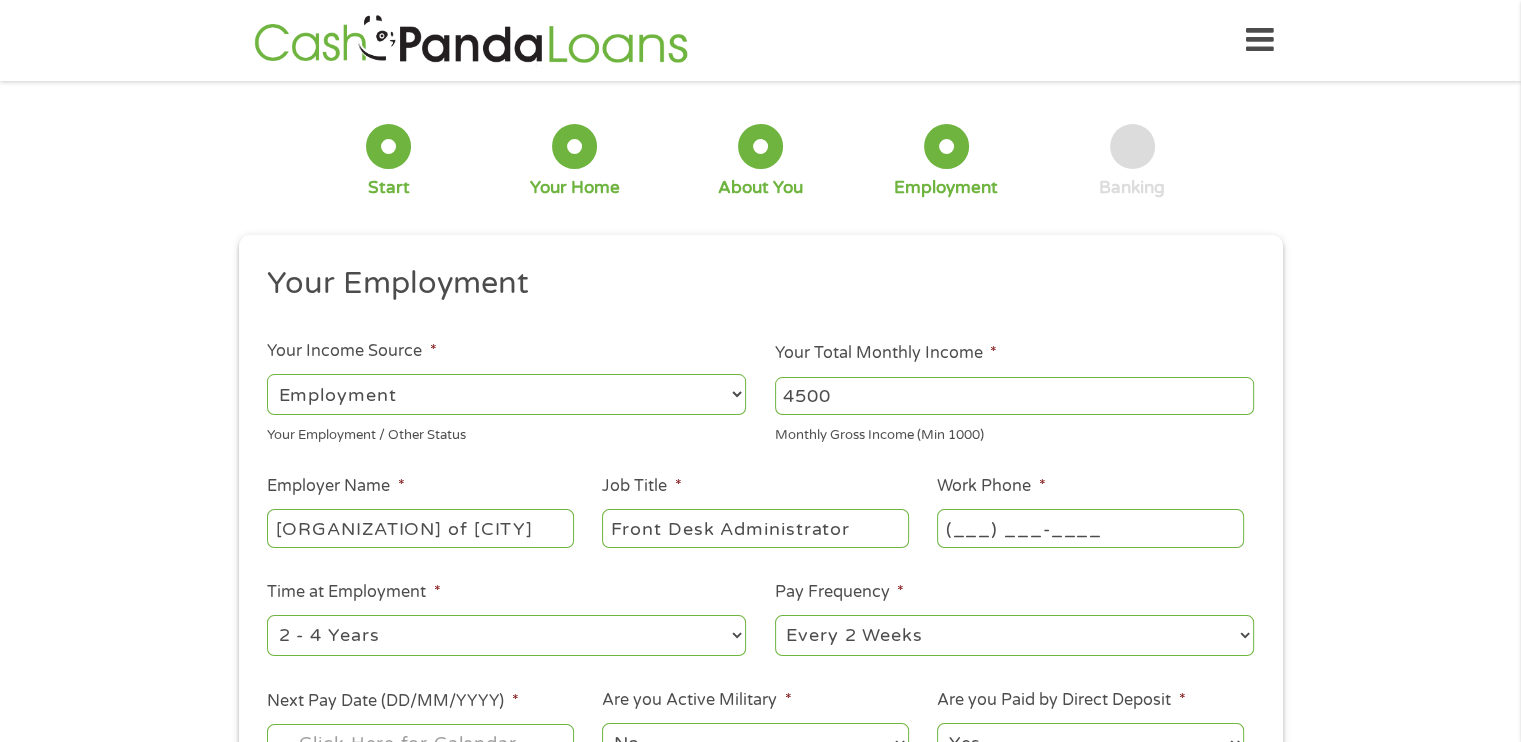 click on "(___) ___-____" at bounding box center (1090, 528) 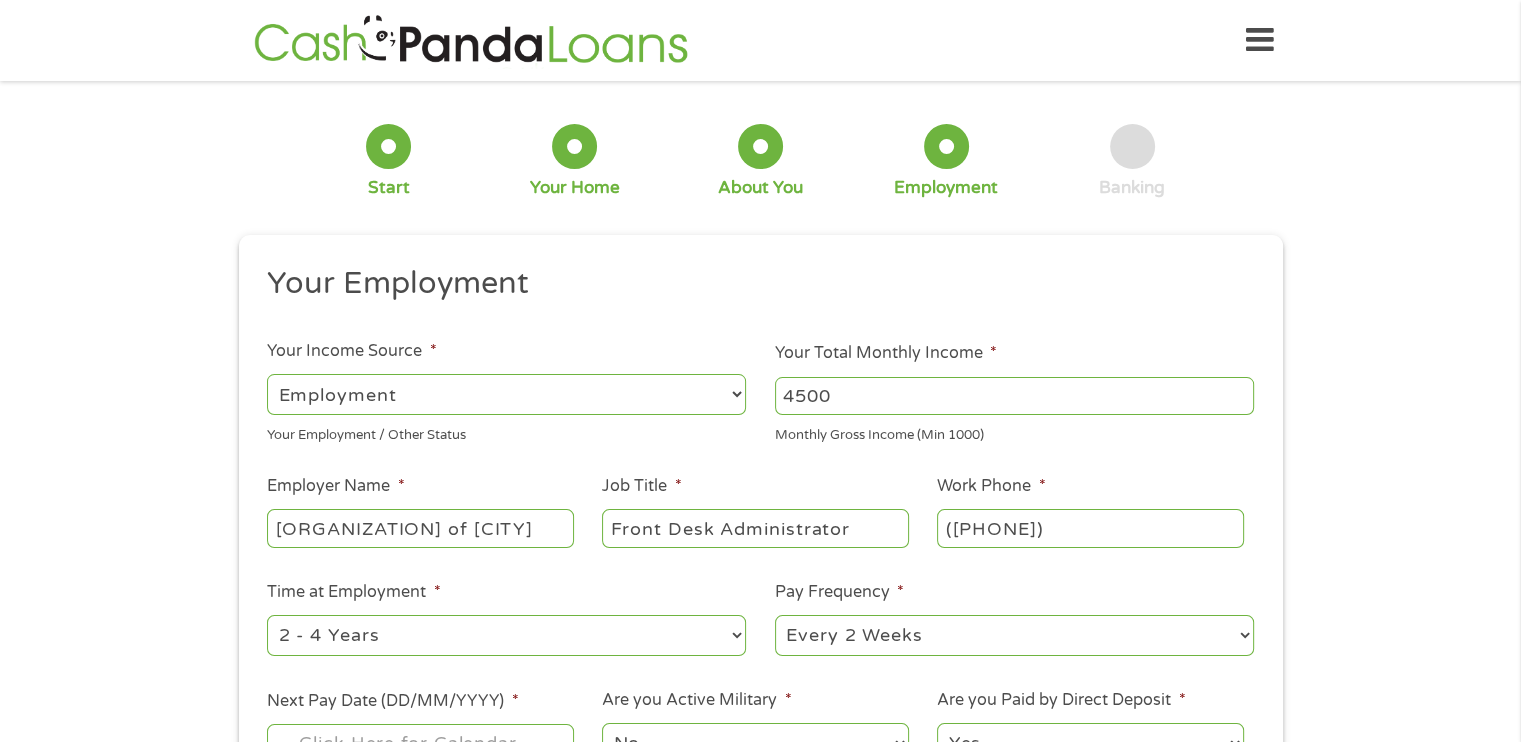 type on "([PHONE])" 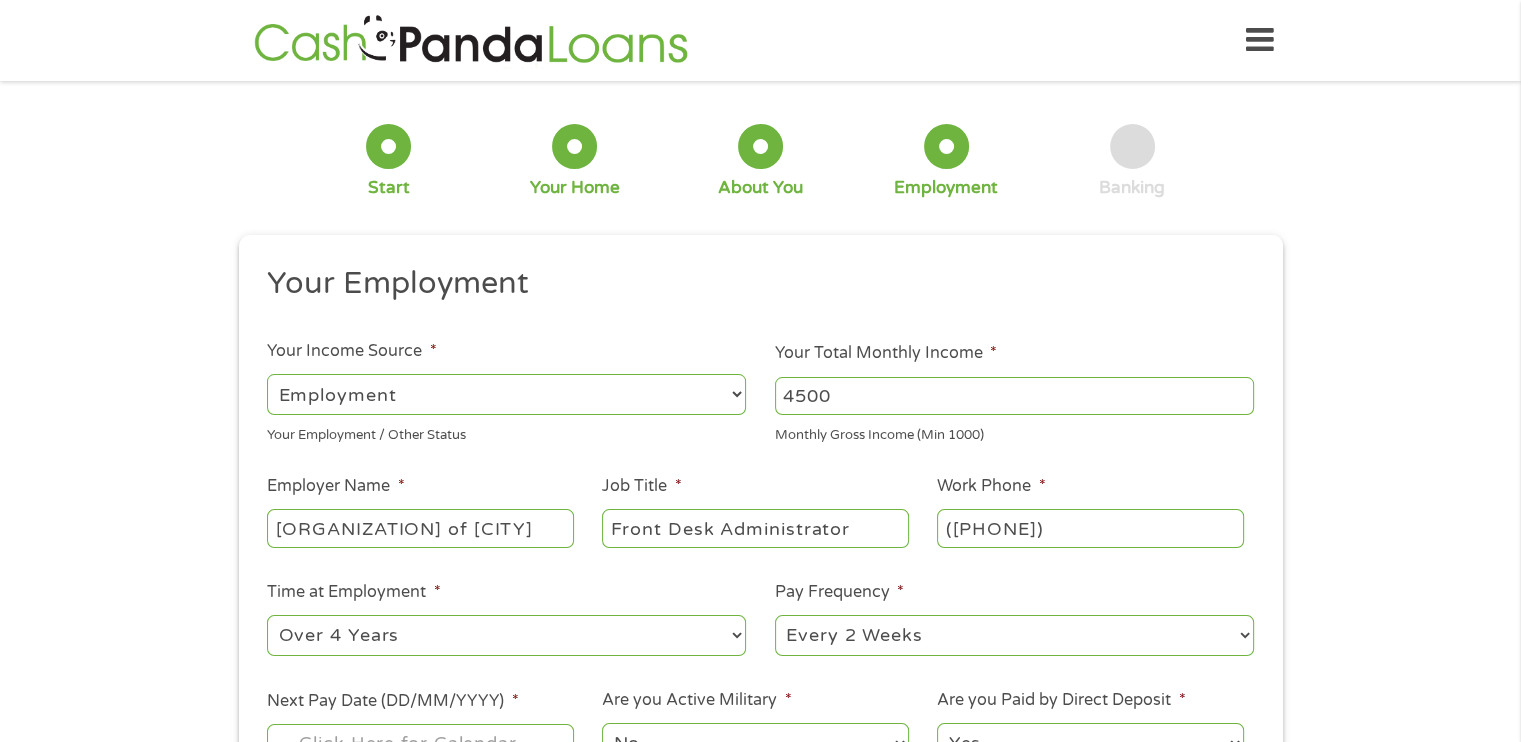 click on "--- Choose one --- 1 Year or less 1 - 2 Years 2 - 4 Years Over 4 Years" at bounding box center (506, 635) 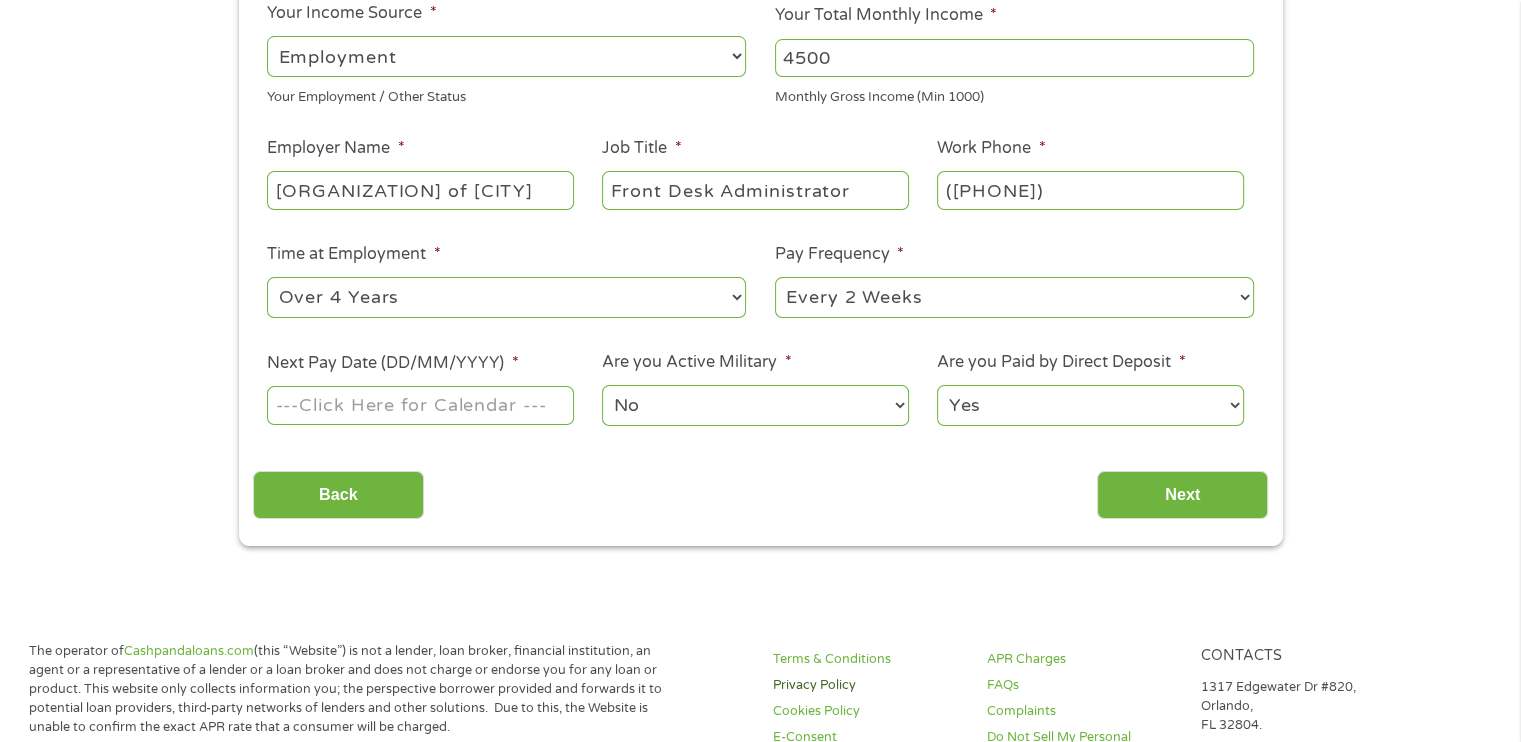 scroll, scrollTop: 400, scrollLeft: 0, axis: vertical 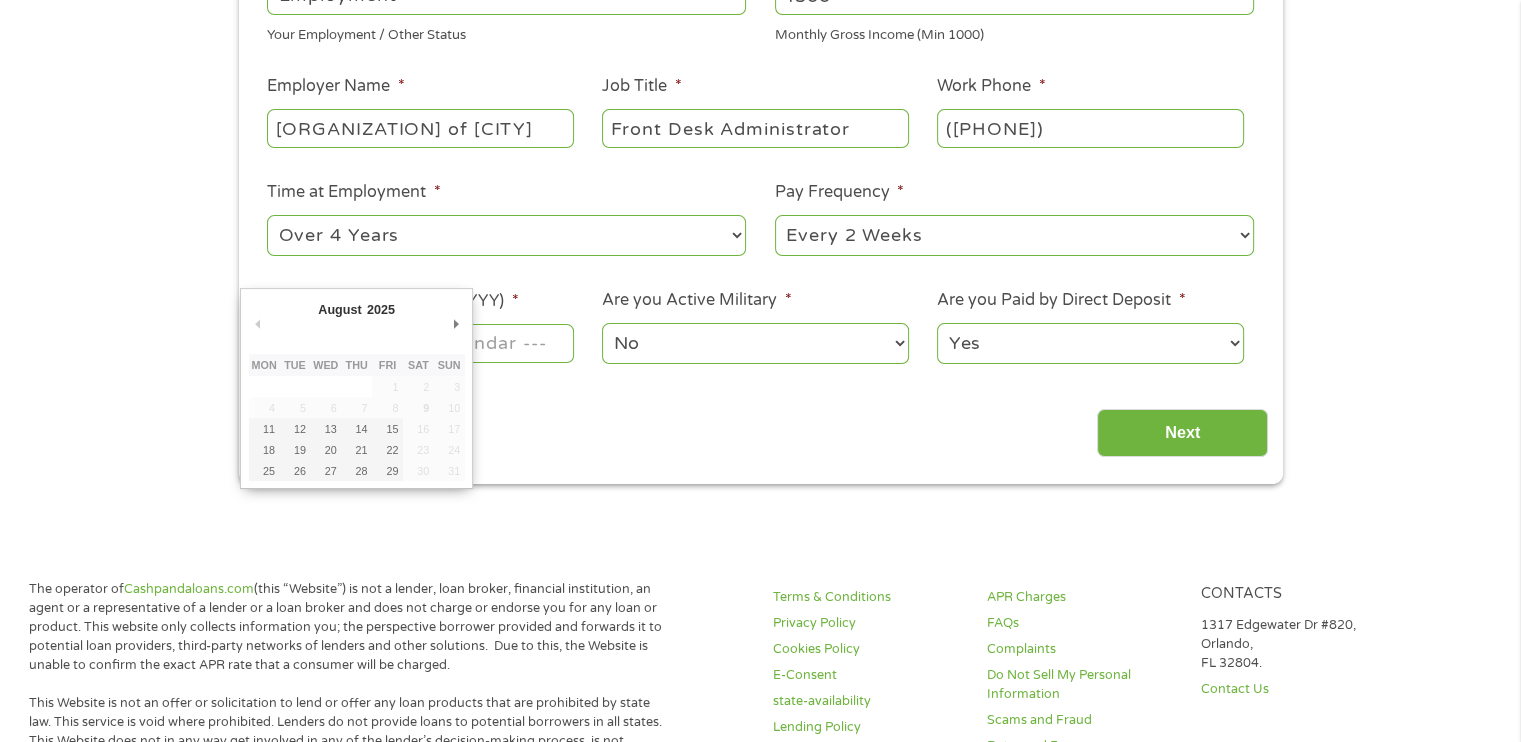 click on "[AMOUNT]" at bounding box center (760, 784) 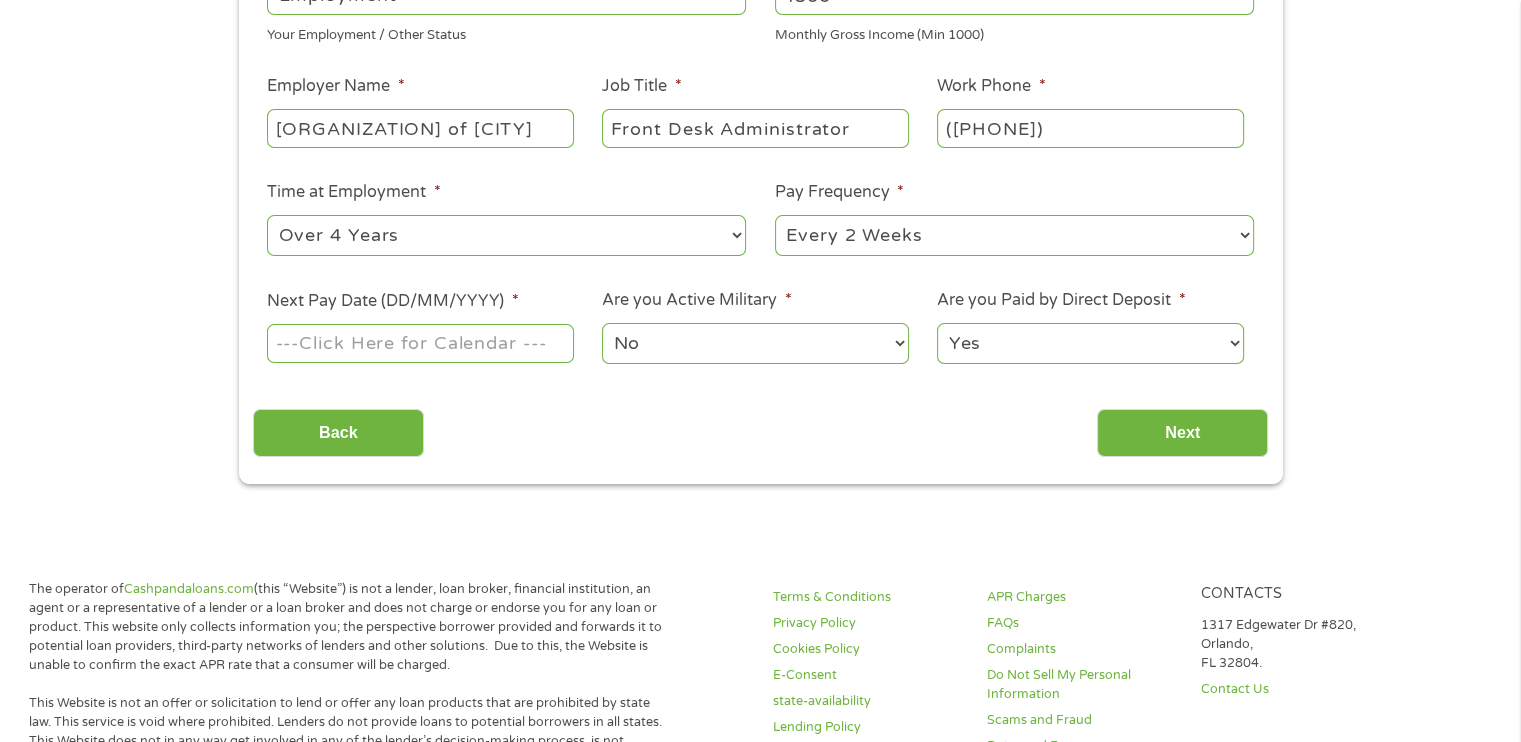 click on "Next Pay Date (DD/MM/YYYY) *" at bounding box center [420, 343] 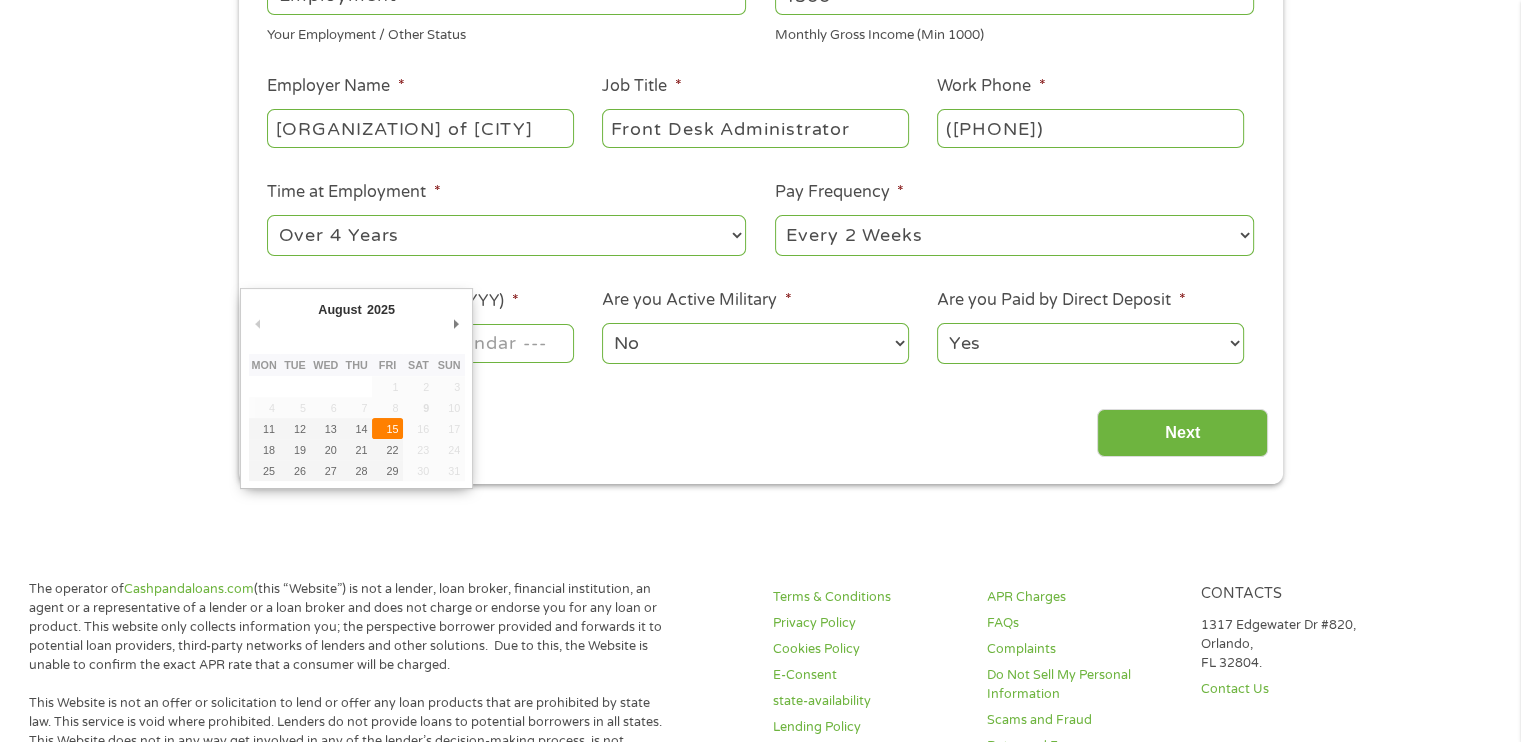 type on "15/08/2025" 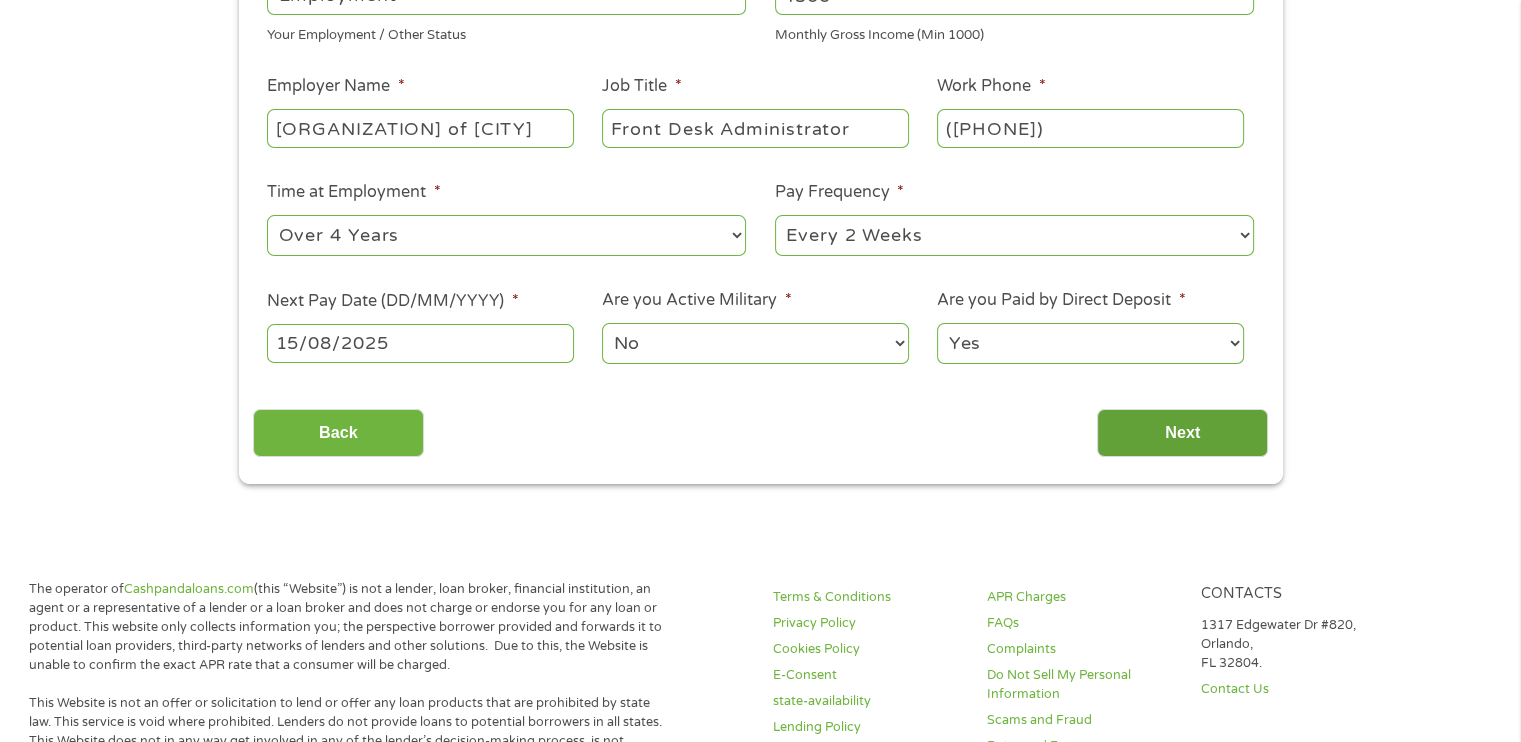 click on "Next" at bounding box center (1182, 433) 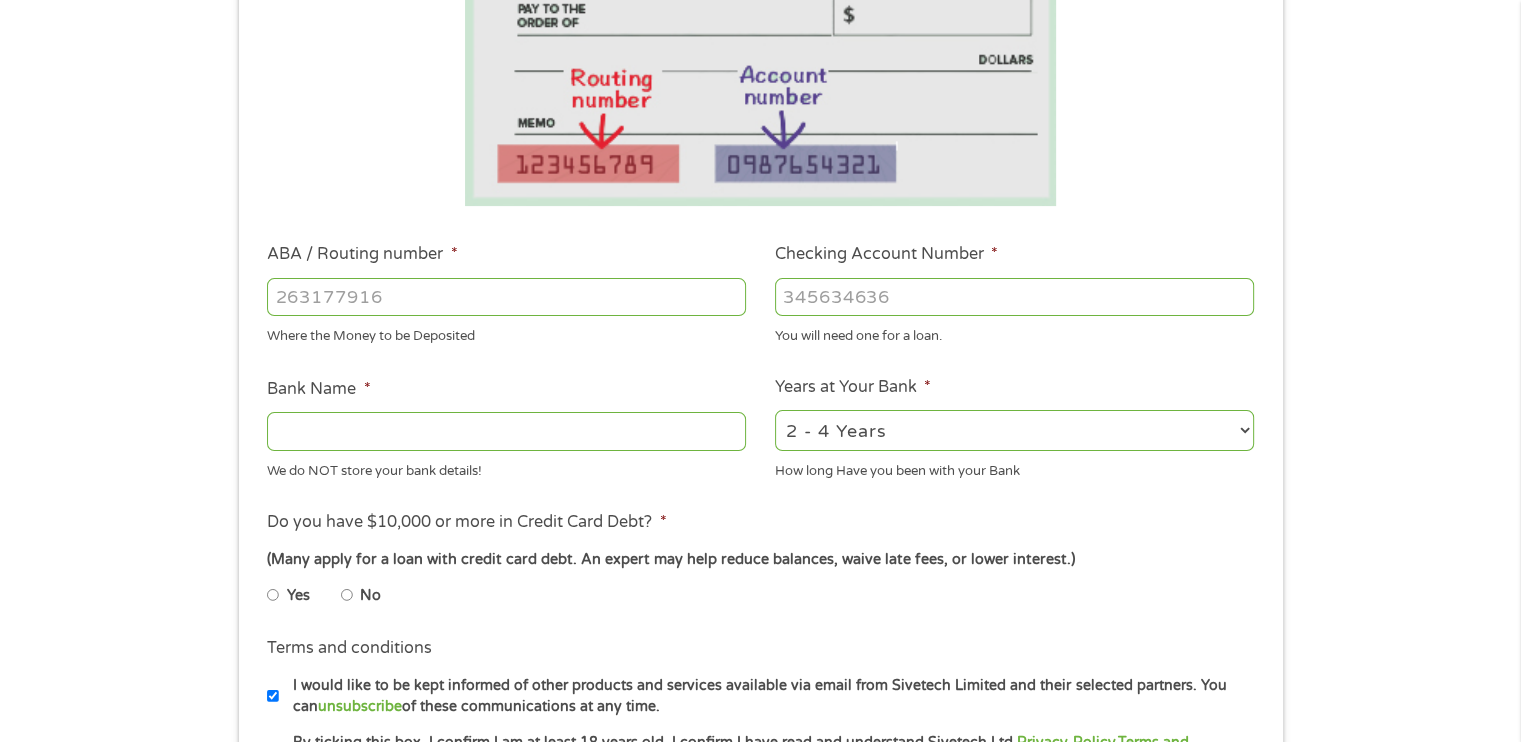 scroll, scrollTop: 8, scrollLeft: 8, axis: both 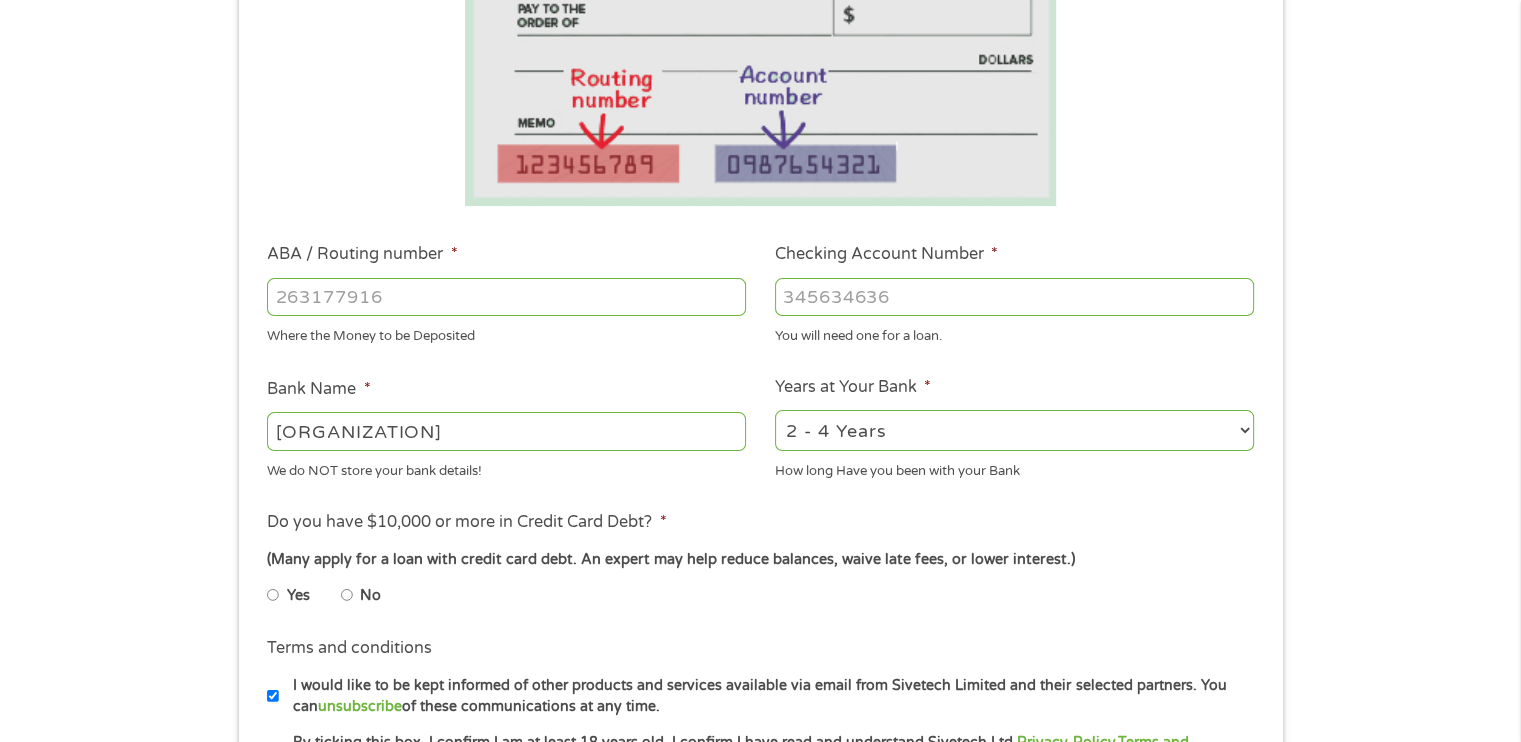 type on "[POSTAL_CODE]" 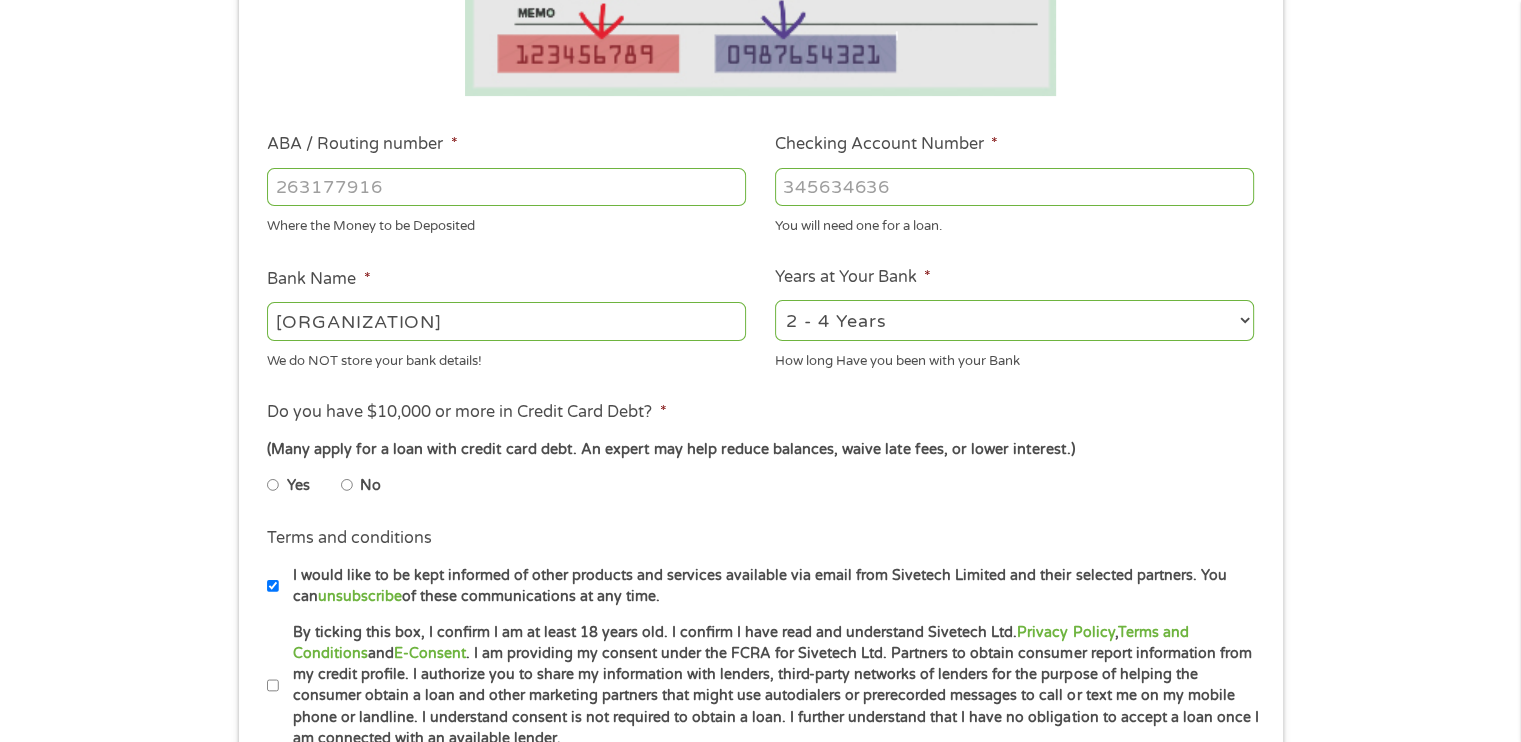 scroll, scrollTop: 600, scrollLeft: 0, axis: vertical 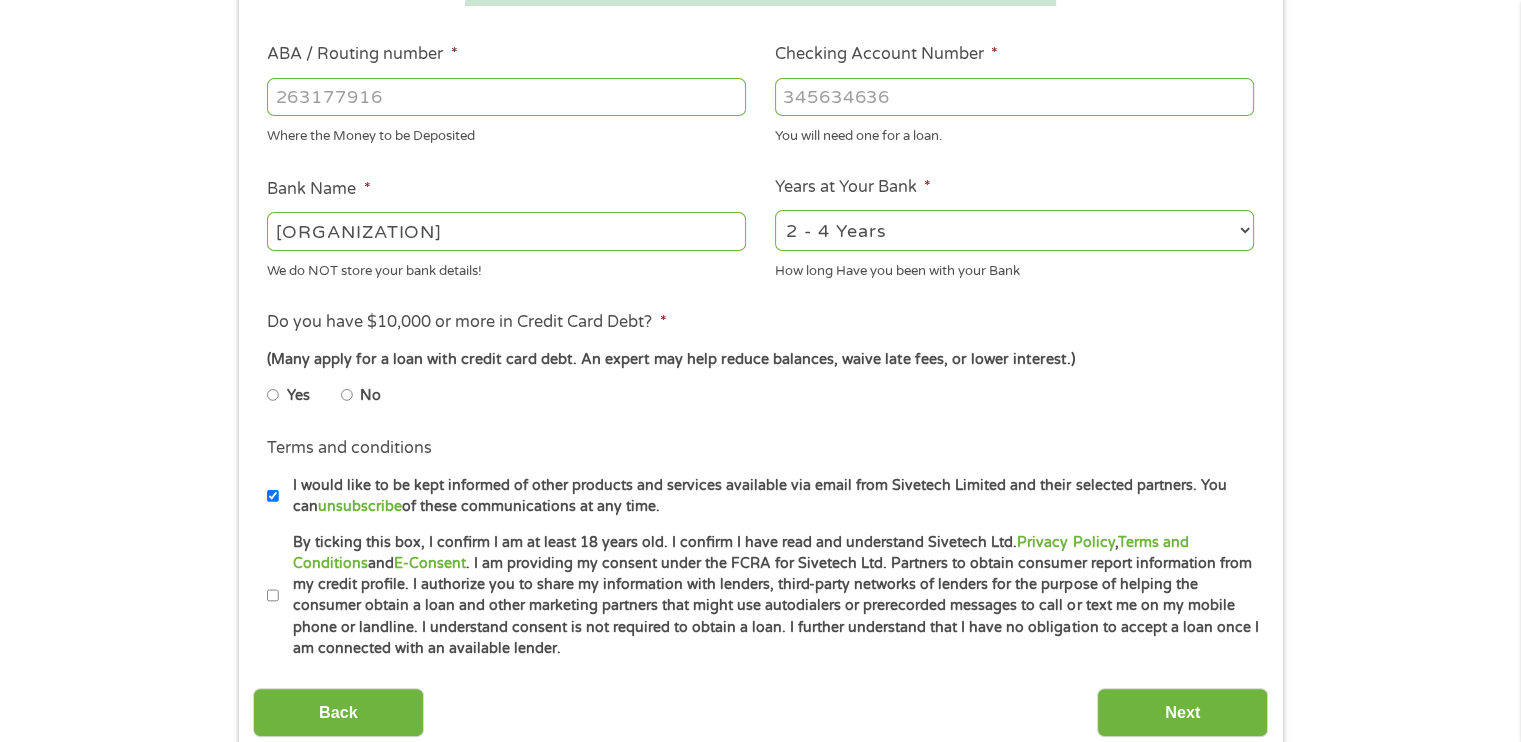 type on "[ACCOUNT_NUMBER]" 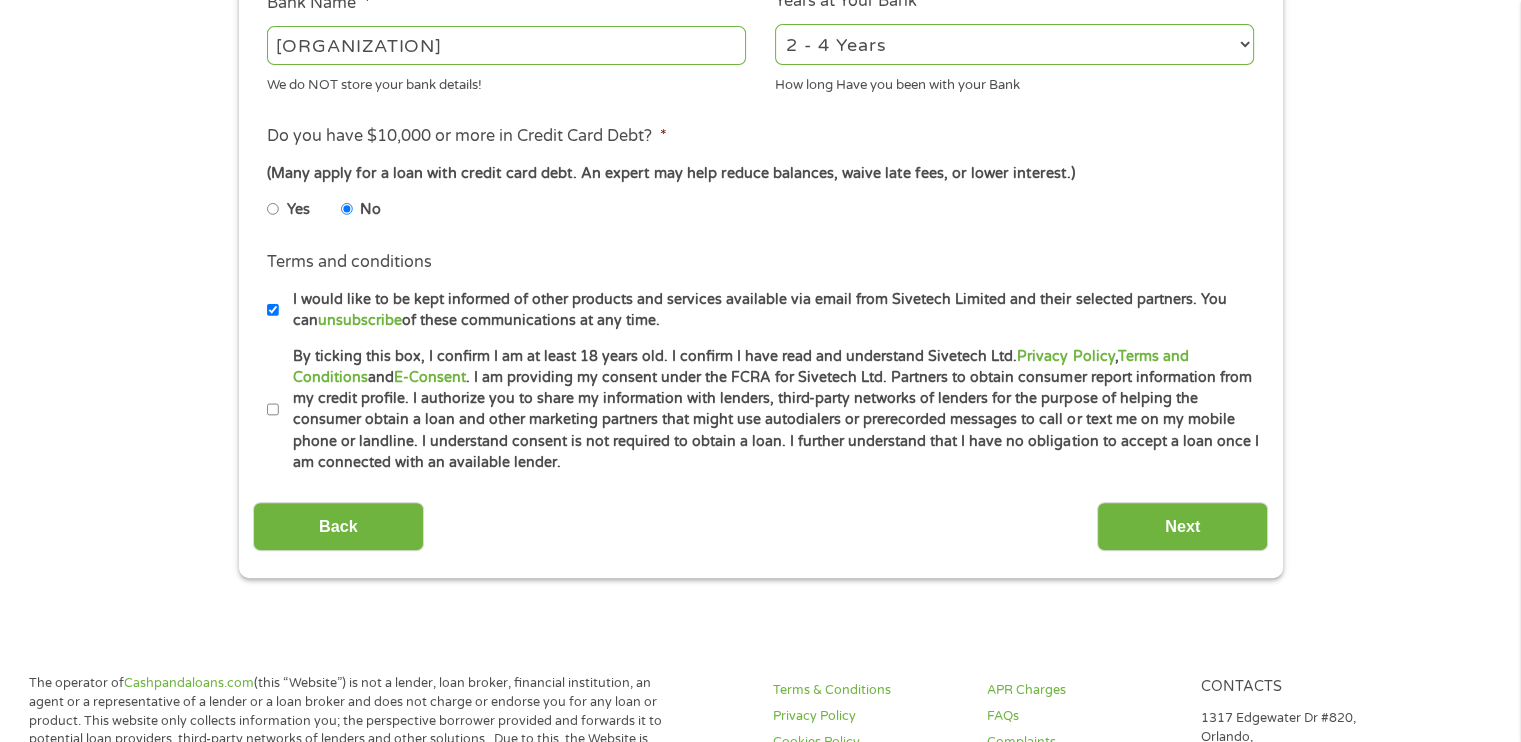 scroll, scrollTop: 800, scrollLeft: 0, axis: vertical 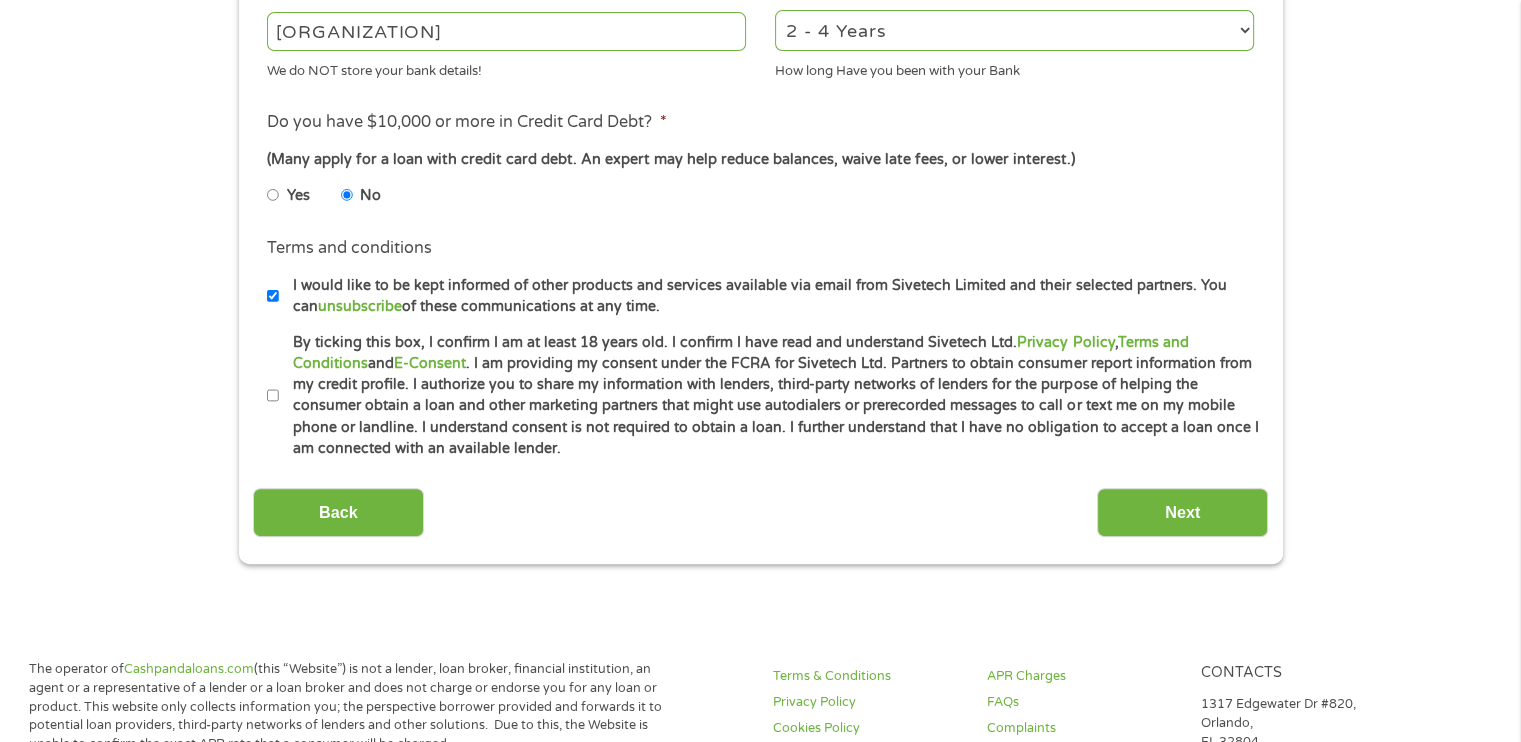 click on "By ticking this box, I confirm I am at least 18 years old. I confirm I have read and understand Sivetech Ltd.  Privacy Policy ,  Terms and Conditions  and  E-Consent . I am providing my consent under the FCRA for Sivetech Ltd. Partners to obtain consumer report information from my credit profile. I authorize you to share my information with lenders, third-party networks of lenders for the purpose of helping the consumer obtain a loan and other marketing partners that might use autodialers or prerecorded messages to call or text me on my mobile phone or landline. I understand consent is not required to obtain a loan. I further understand that I have no obligation to accept a loan once I am connected with an available lender." at bounding box center (273, 396) 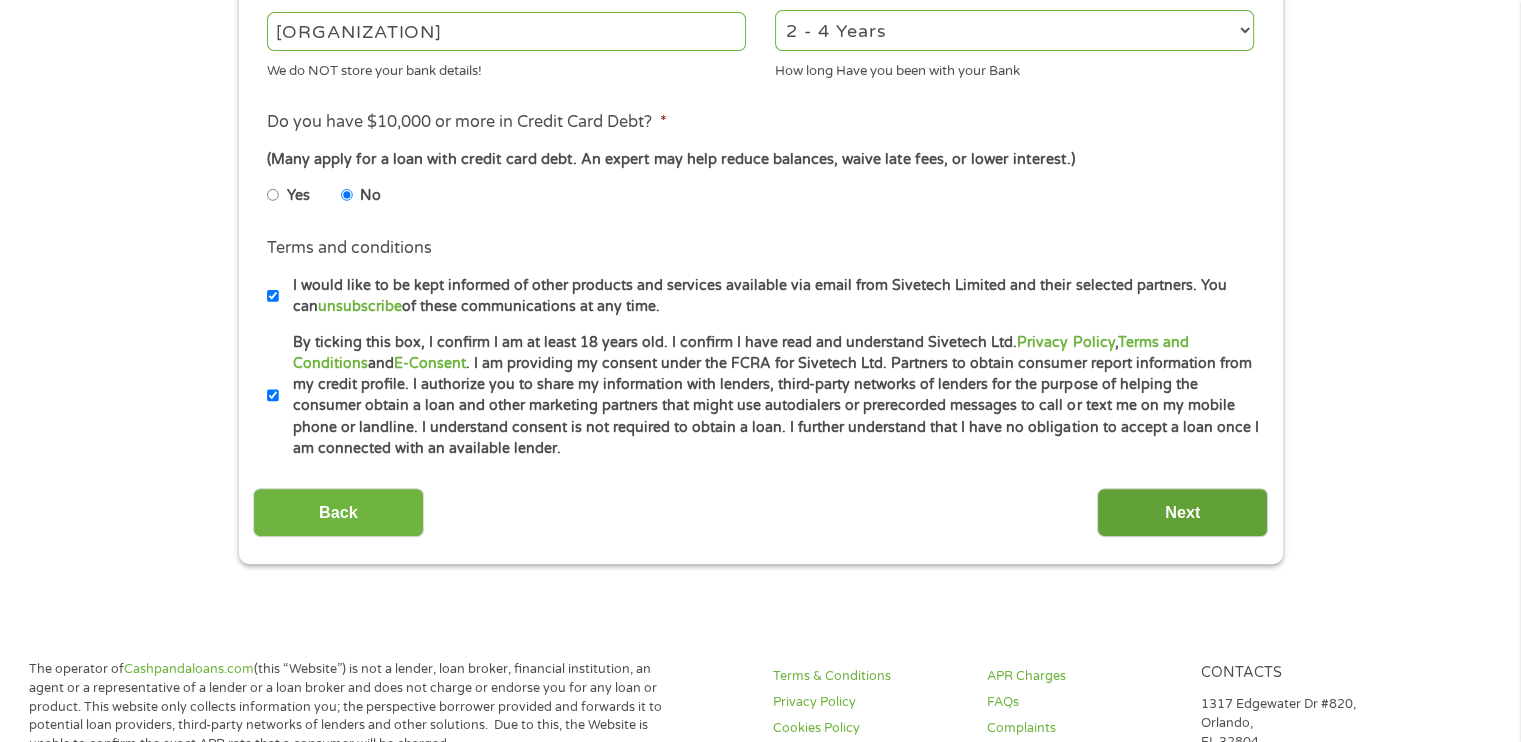 click on "Next" at bounding box center (1182, 512) 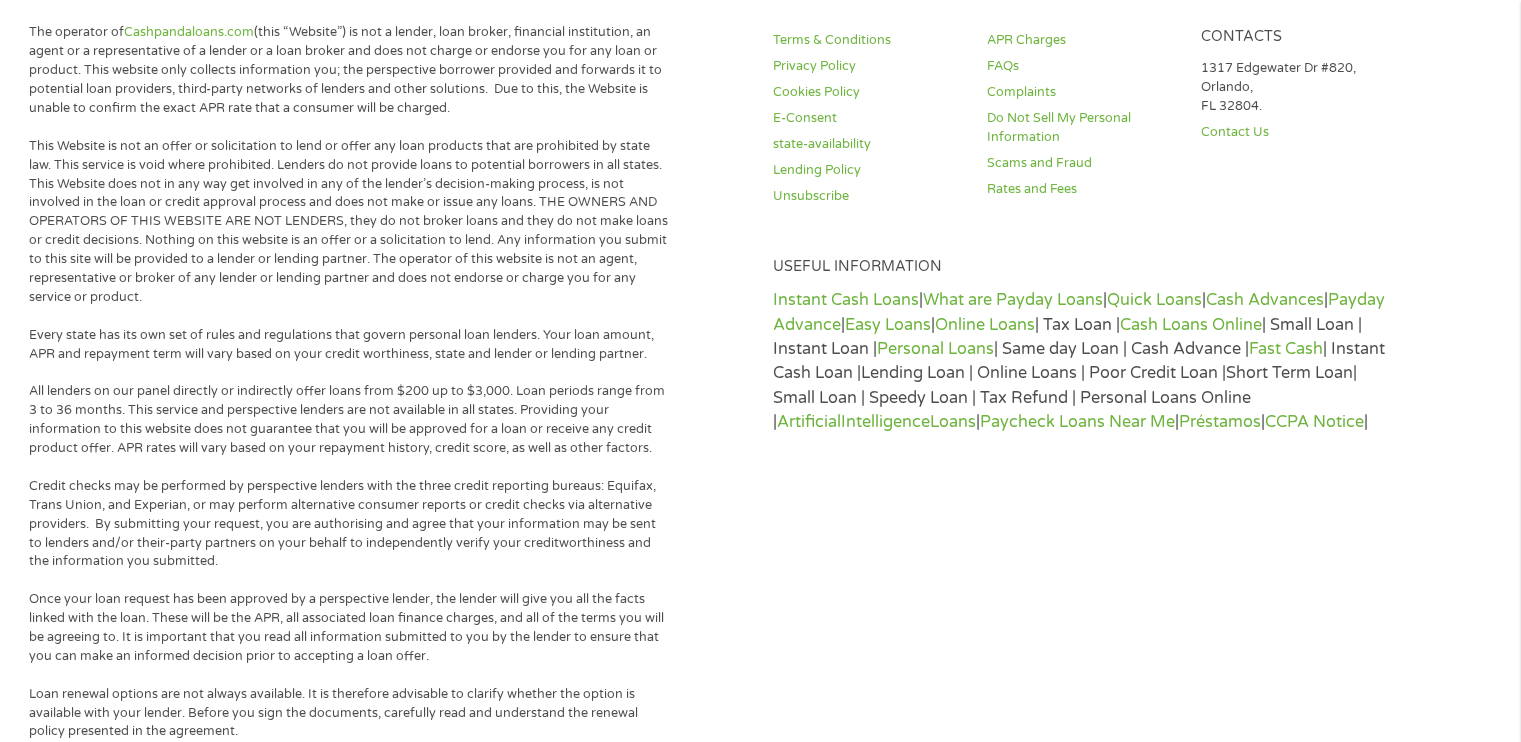 scroll, scrollTop: 719, scrollLeft: 0, axis: vertical 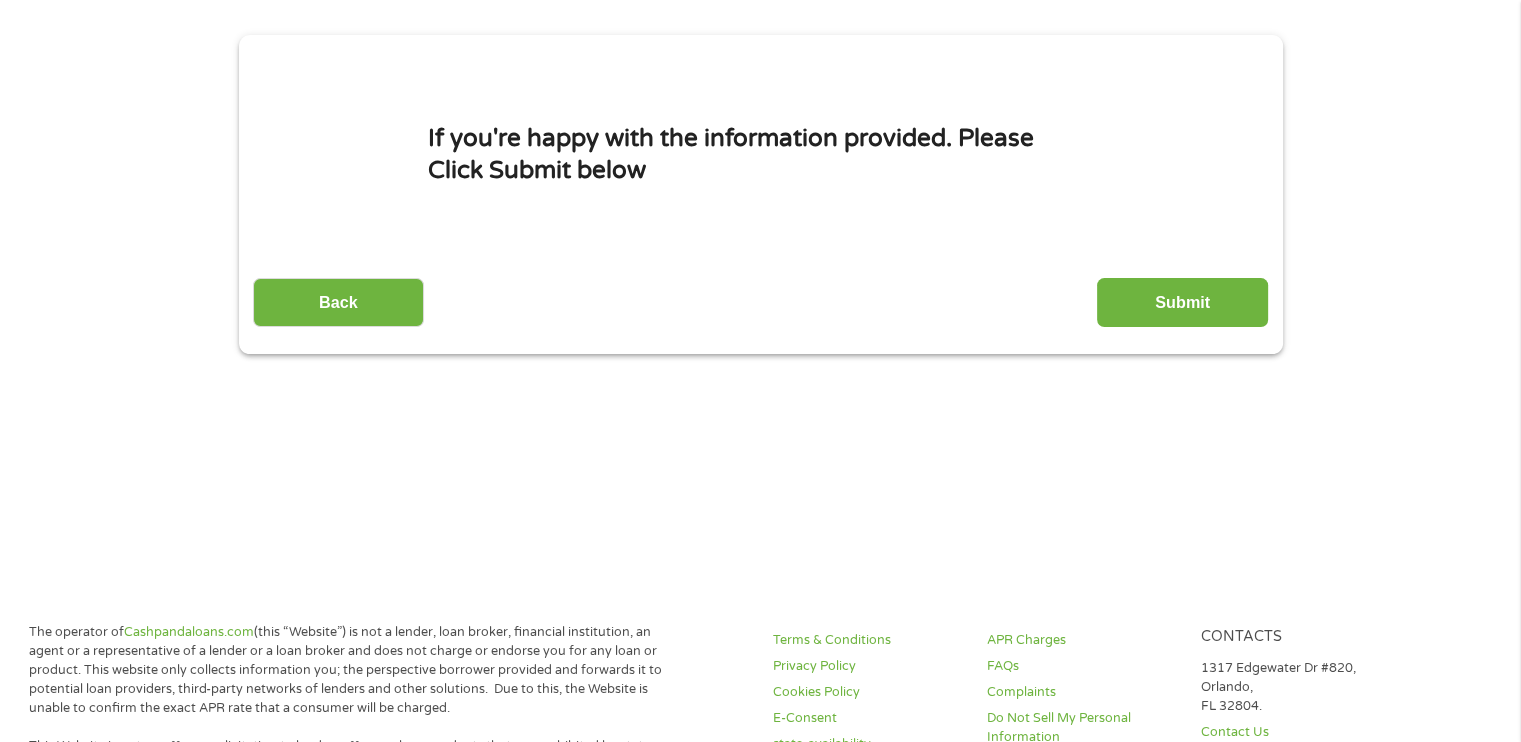 click on "Submit" at bounding box center (1182, 302) 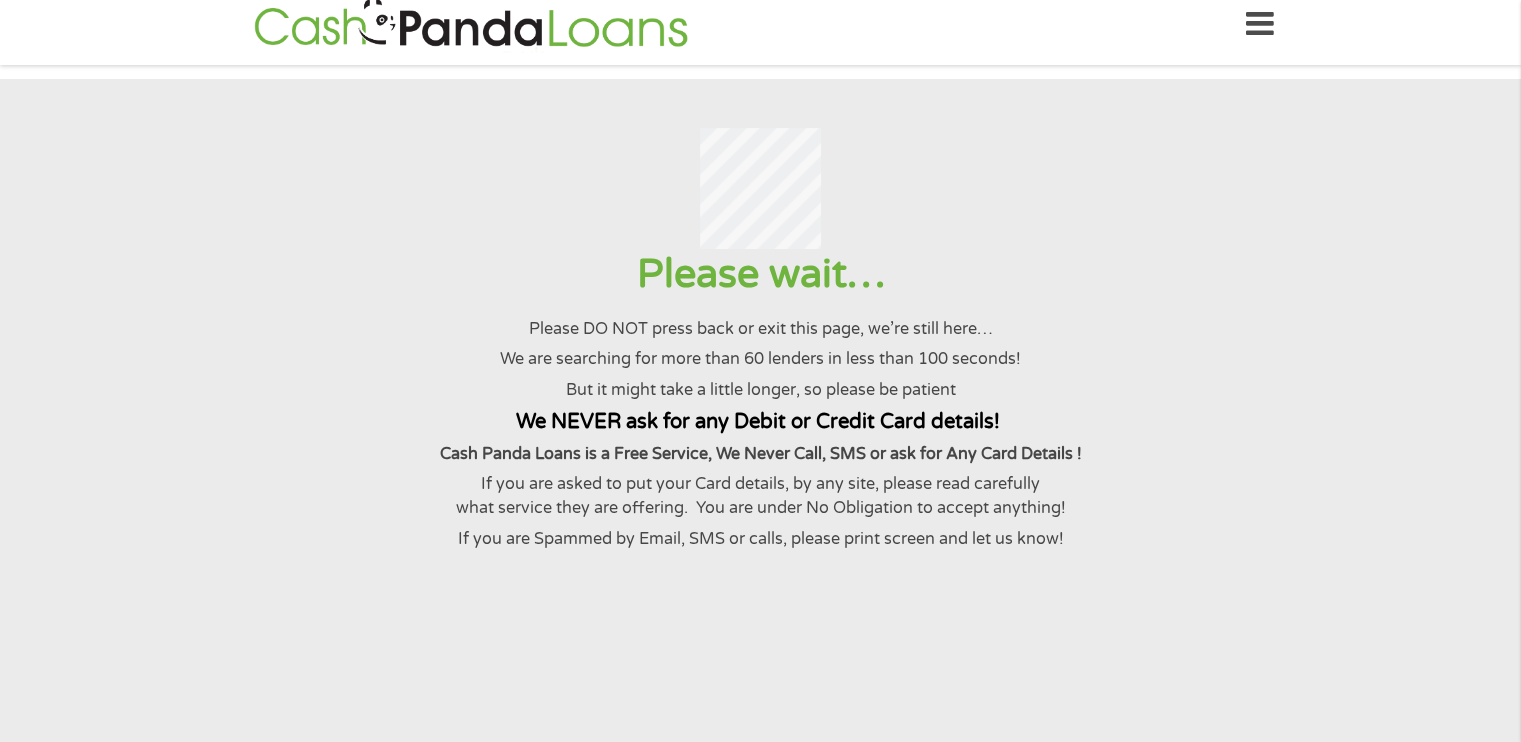 scroll, scrollTop: 0, scrollLeft: 0, axis: both 